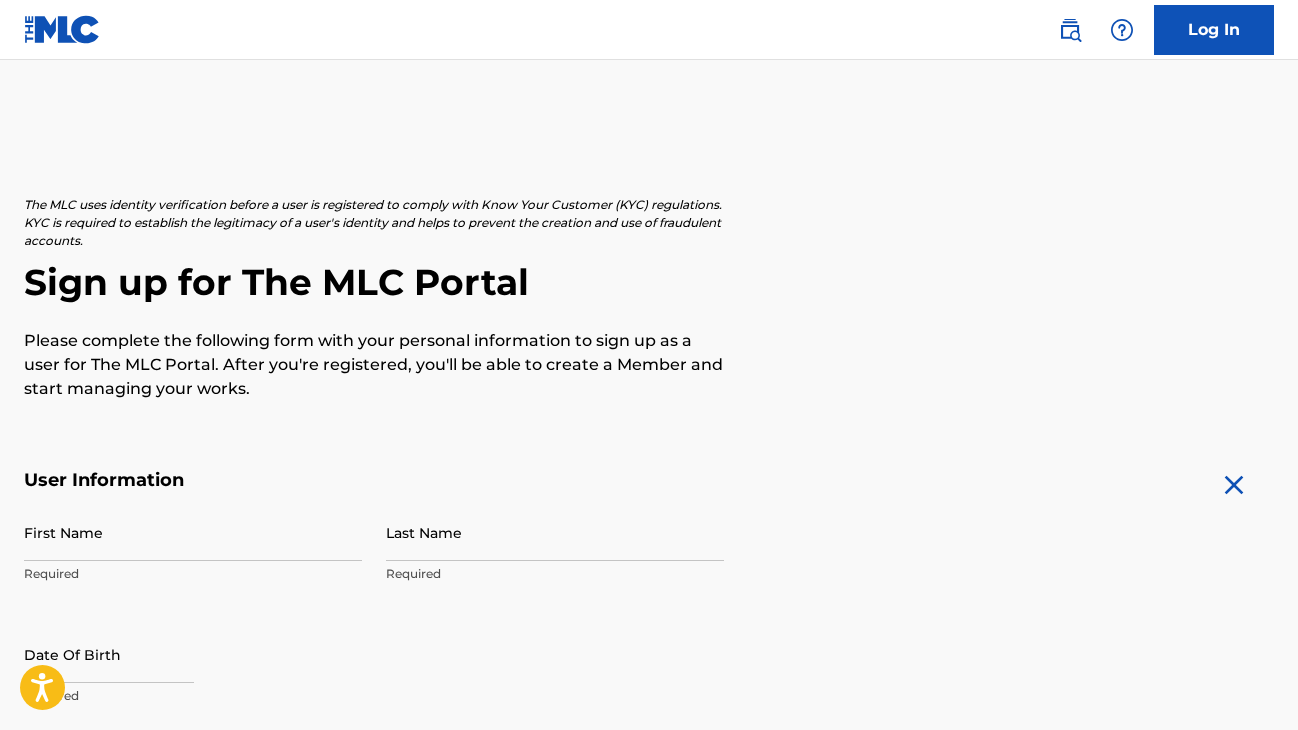 scroll, scrollTop: 709, scrollLeft: 1, axis: both 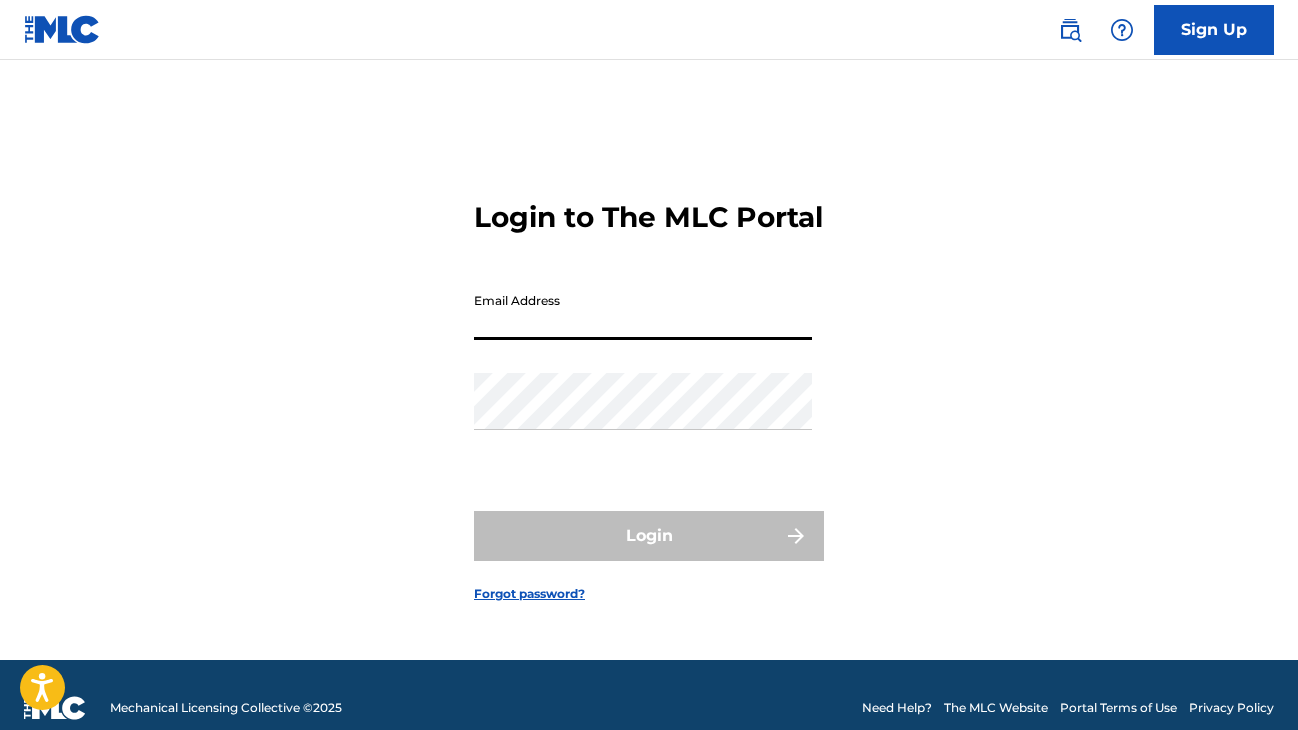 click on "Login to The MLC Portal Email Address Password Login Forgot password?" at bounding box center [649, 385] 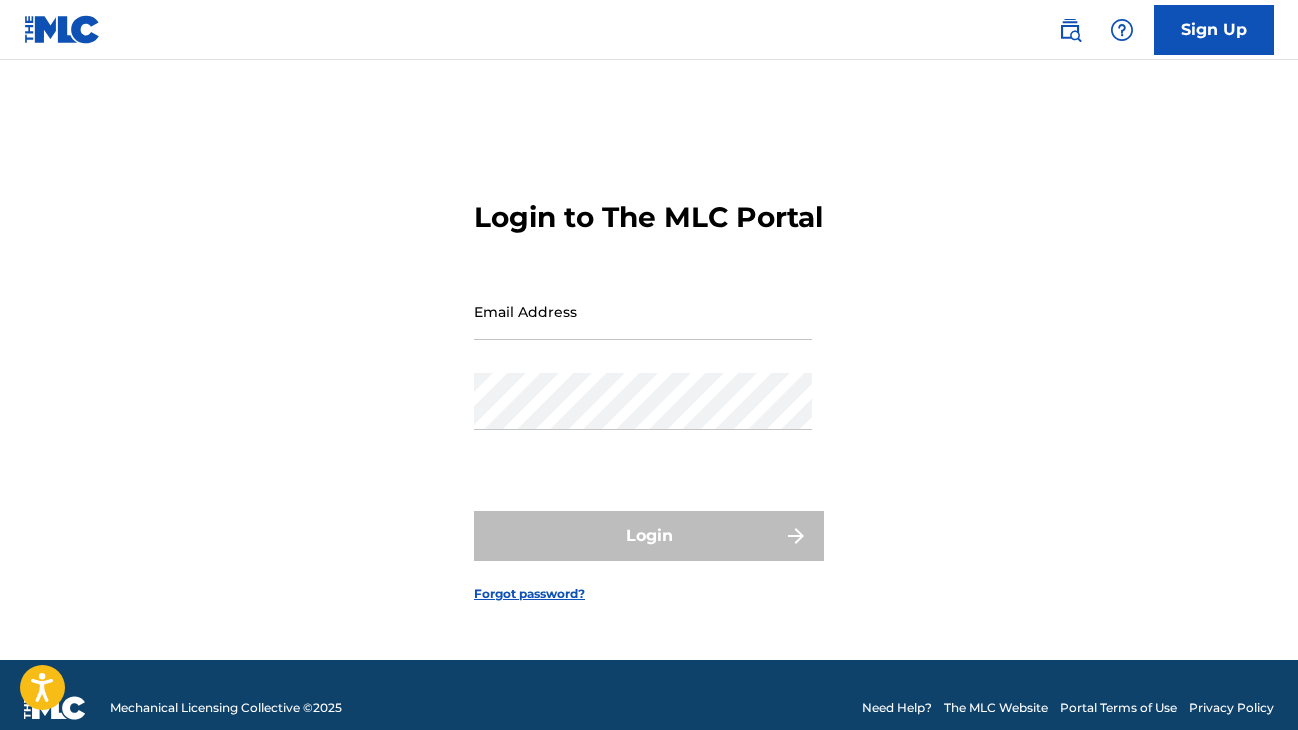 click on "Email Address" at bounding box center (643, 311) 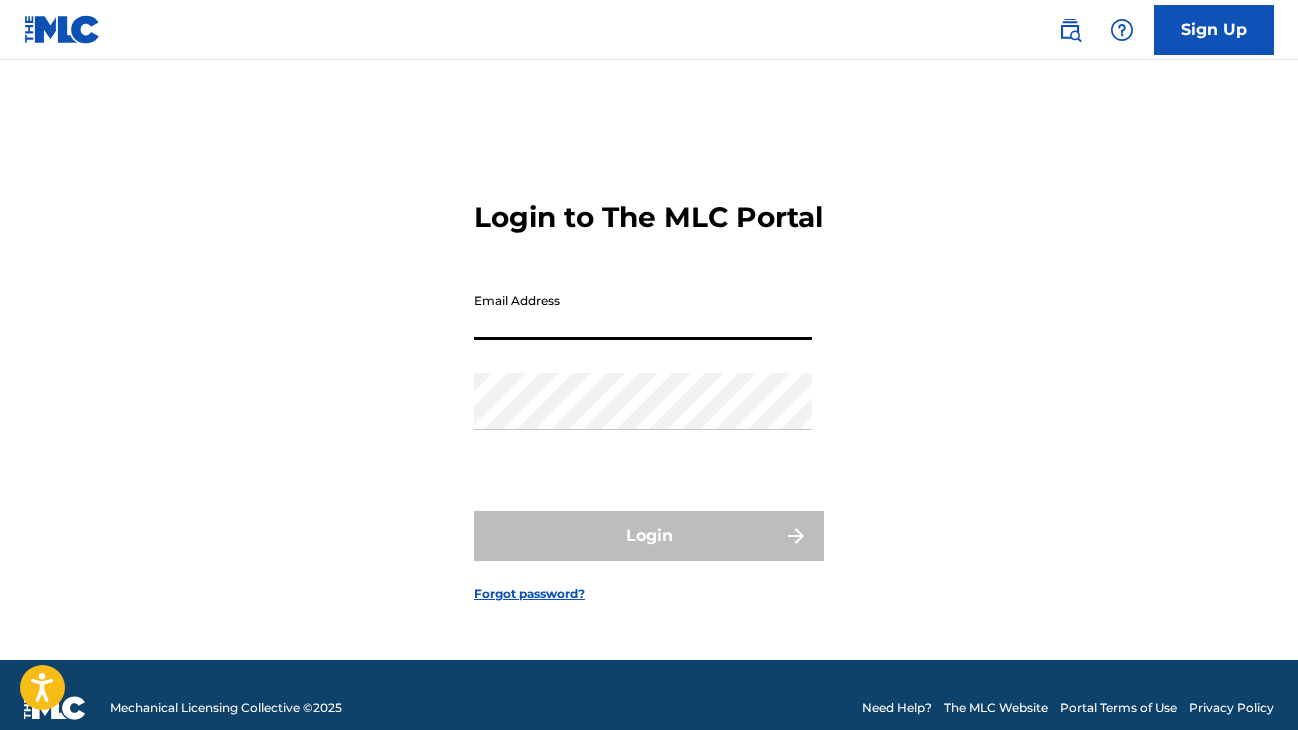 type on "[EMAIL_ADDRESS][DOMAIN_NAME]" 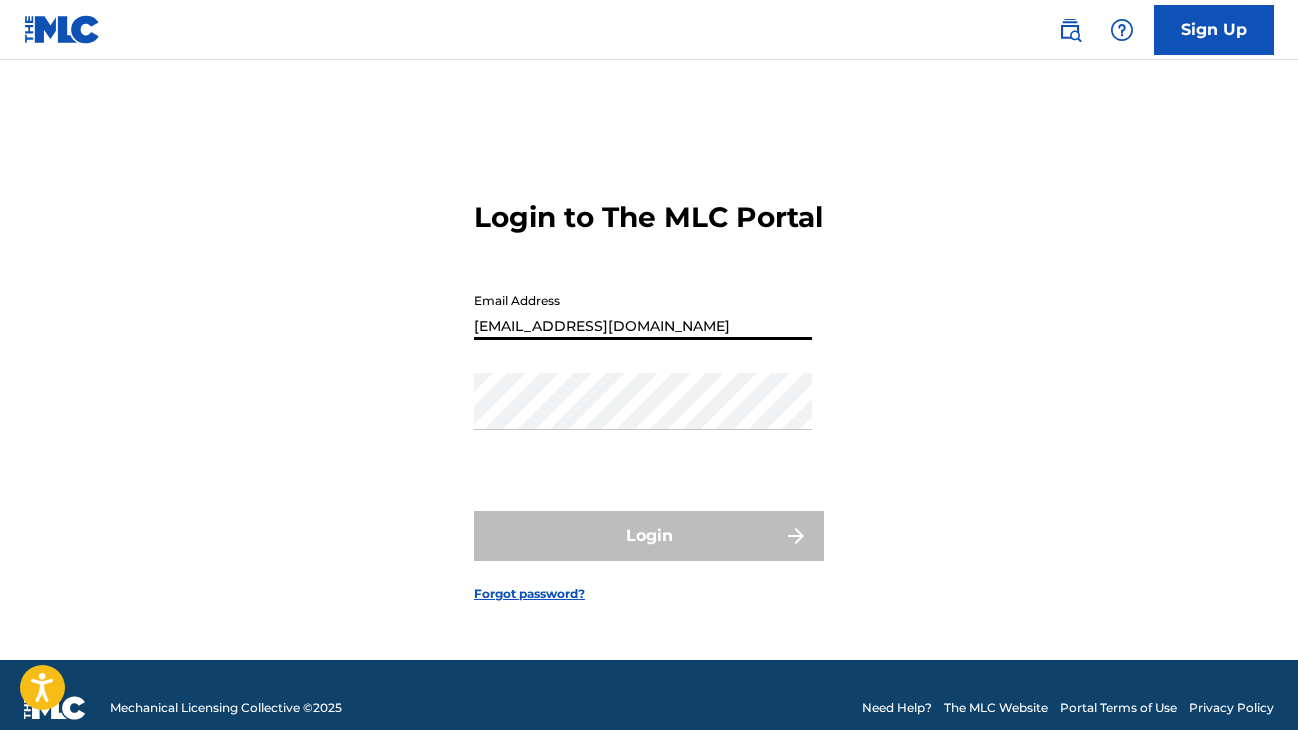click on "Login" at bounding box center (649, 536) 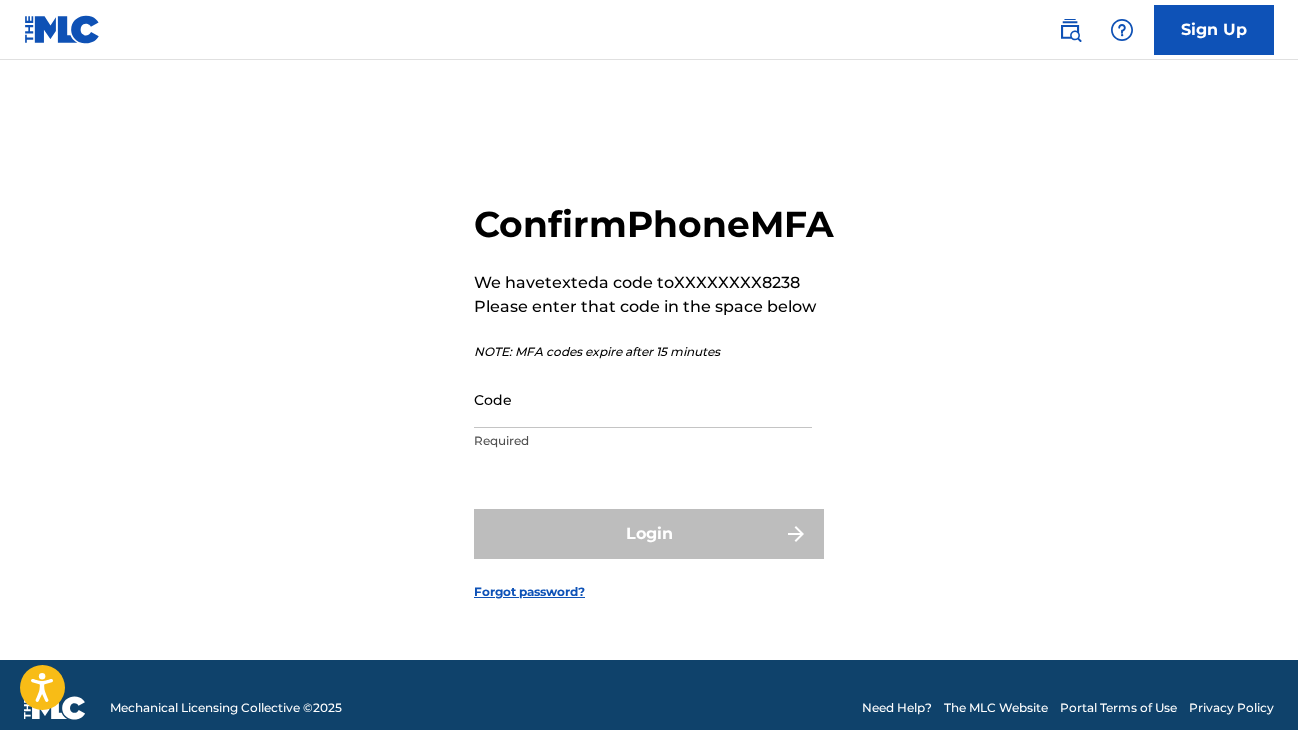 click on "Code" at bounding box center [643, 399] 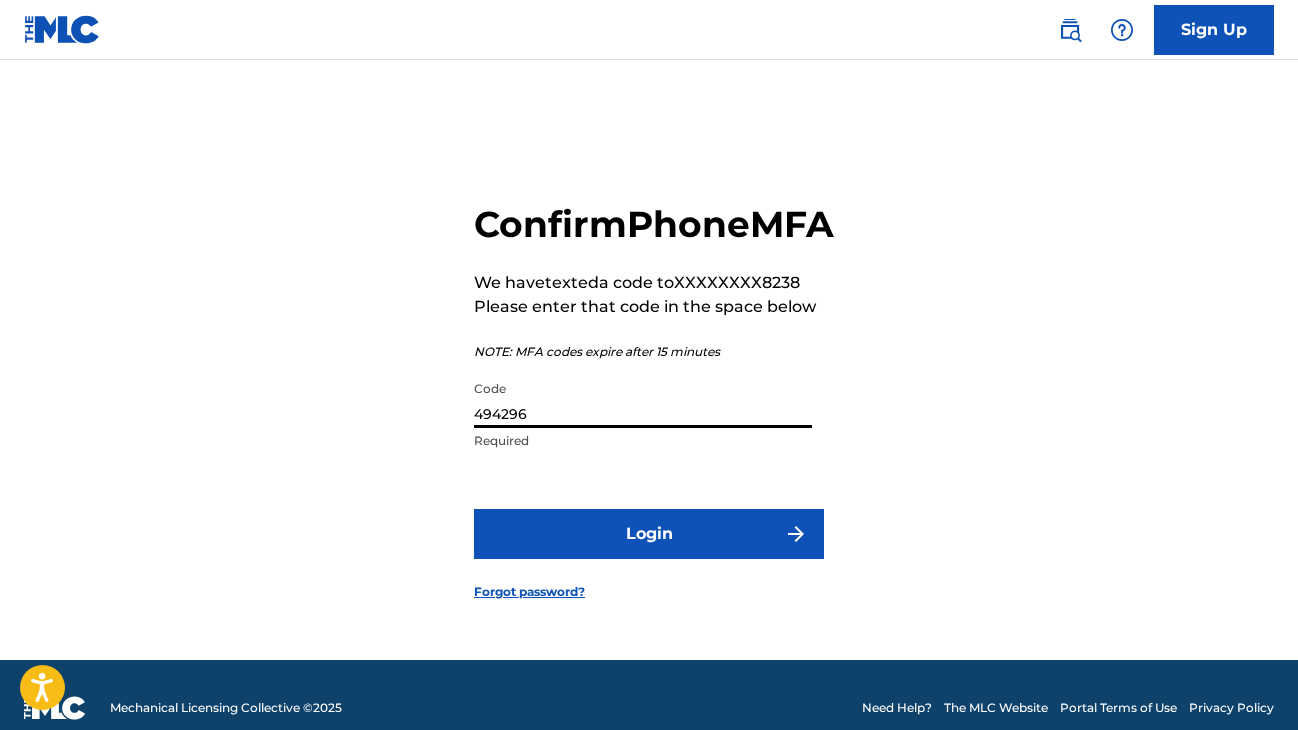 type on "494296" 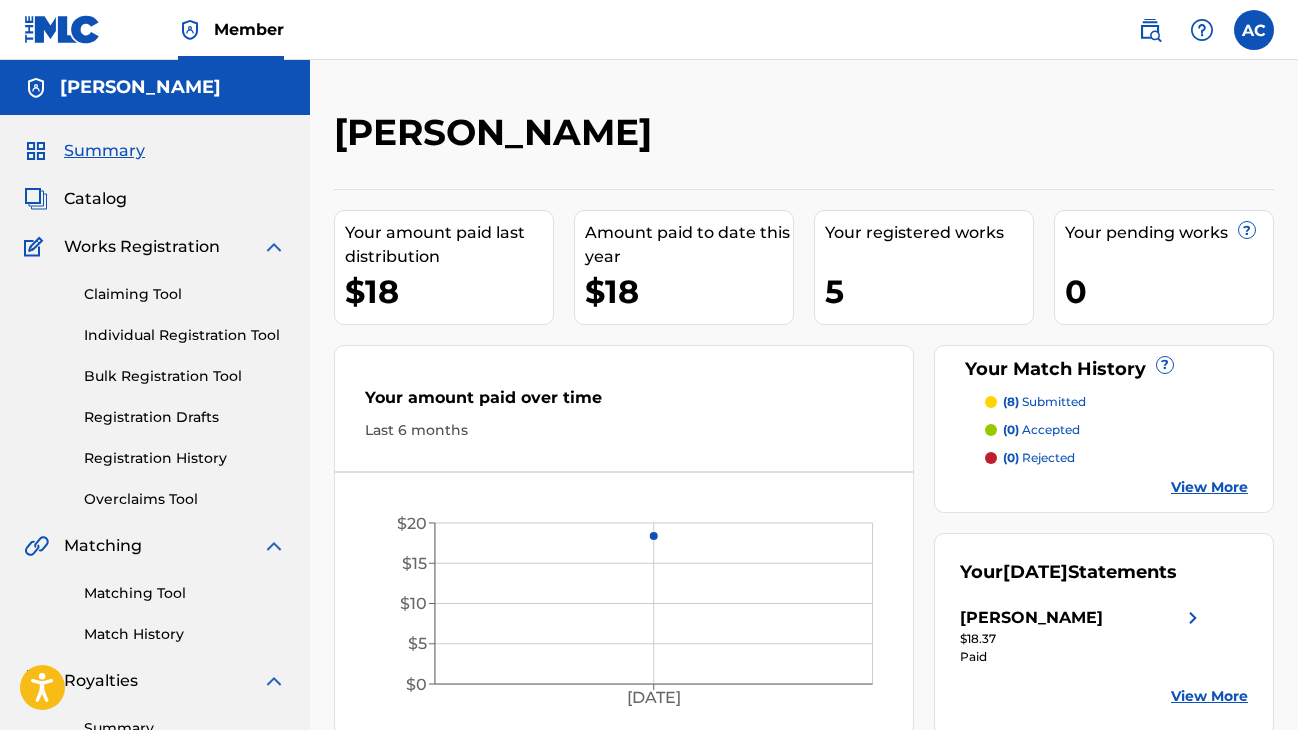 scroll, scrollTop: 0, scrollLeft: 0, axis: both 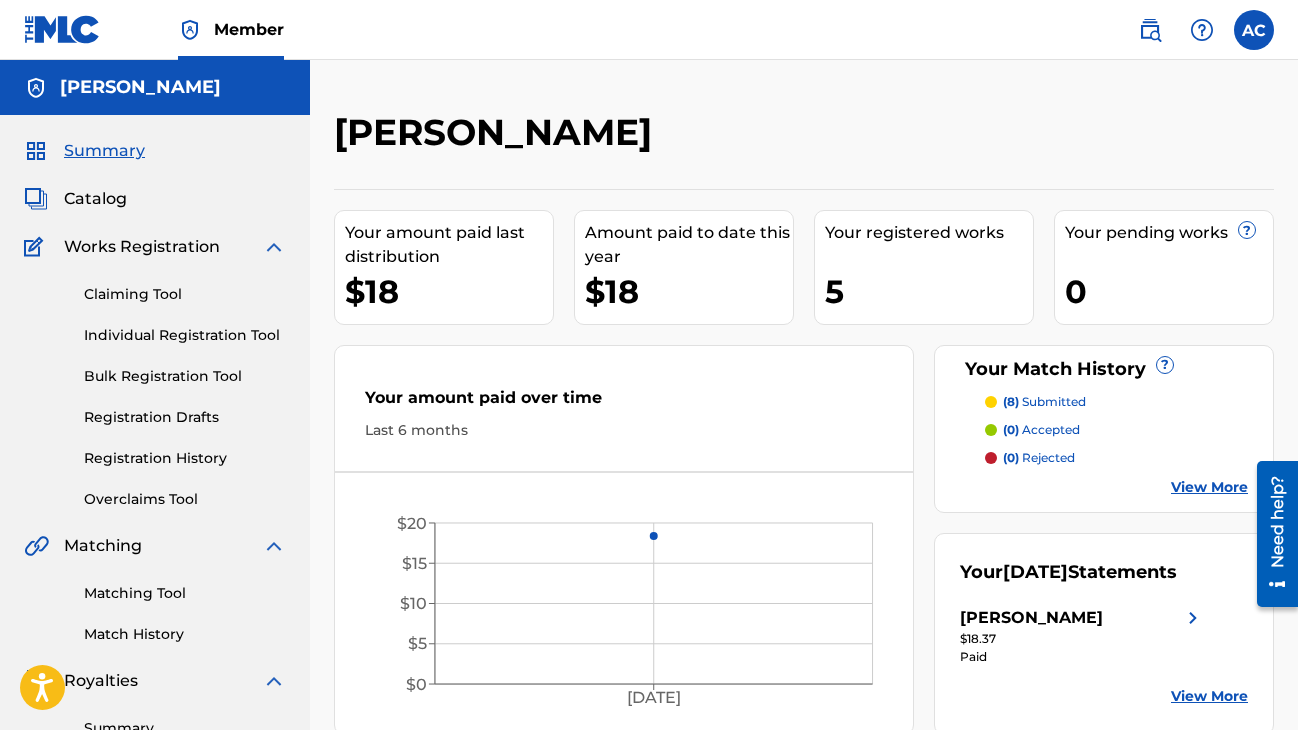 click at bounding box center [1254, 30] 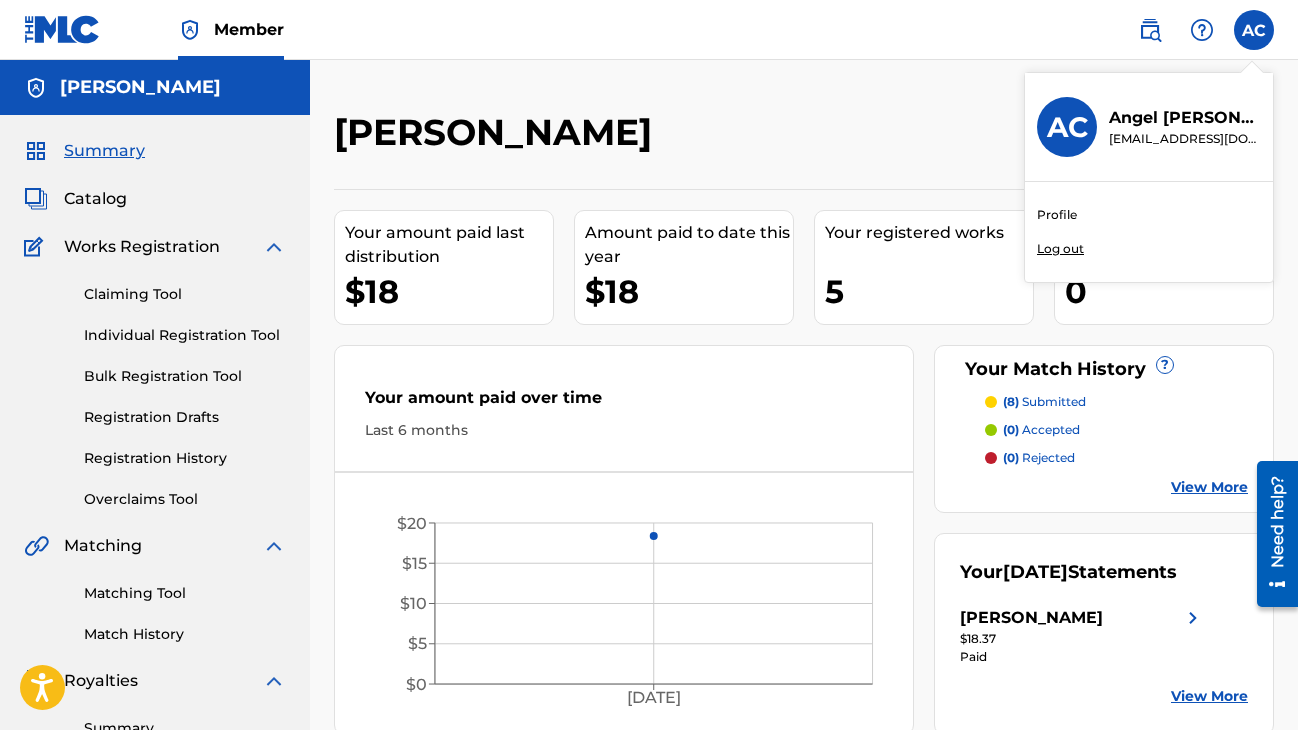 click on "Profile" at bounding box center [1057, 215] 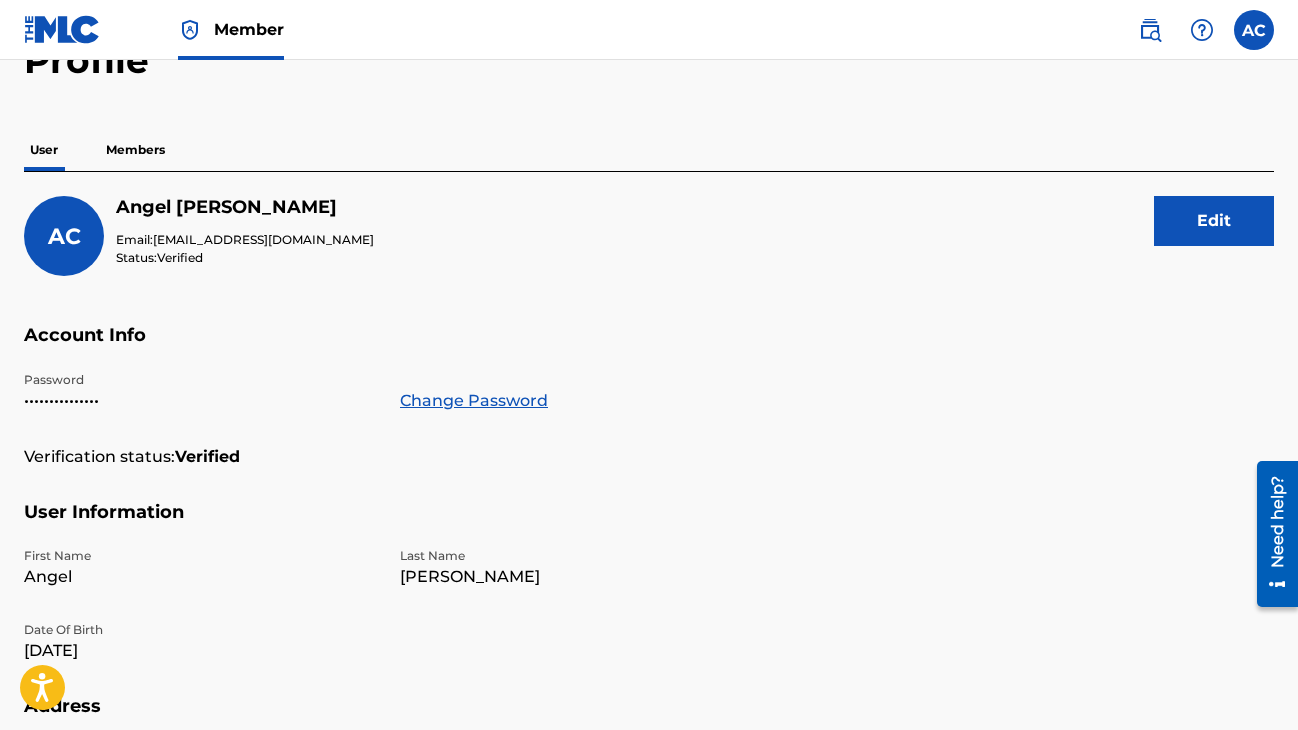 scroll, scrollTop: 119, scrollLeft: 0, axis: vertical 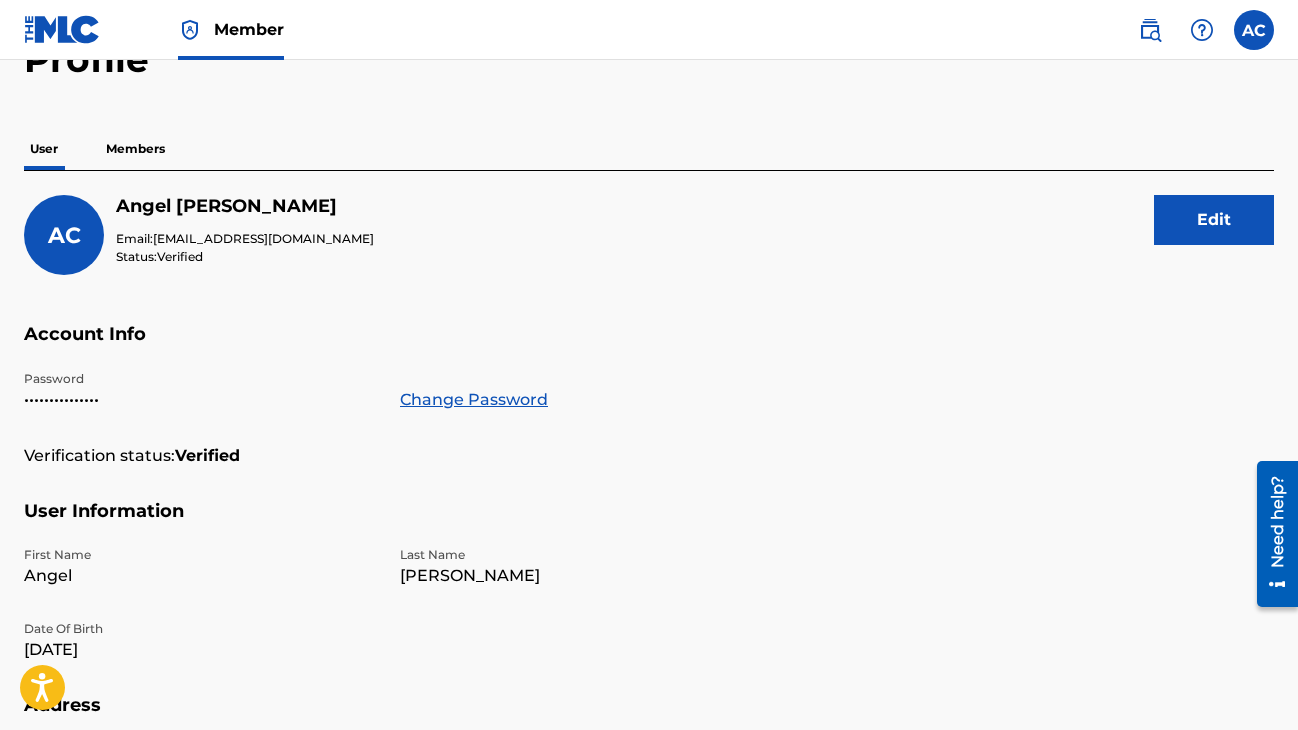 click on "Members" at bounding box center (135, 149) 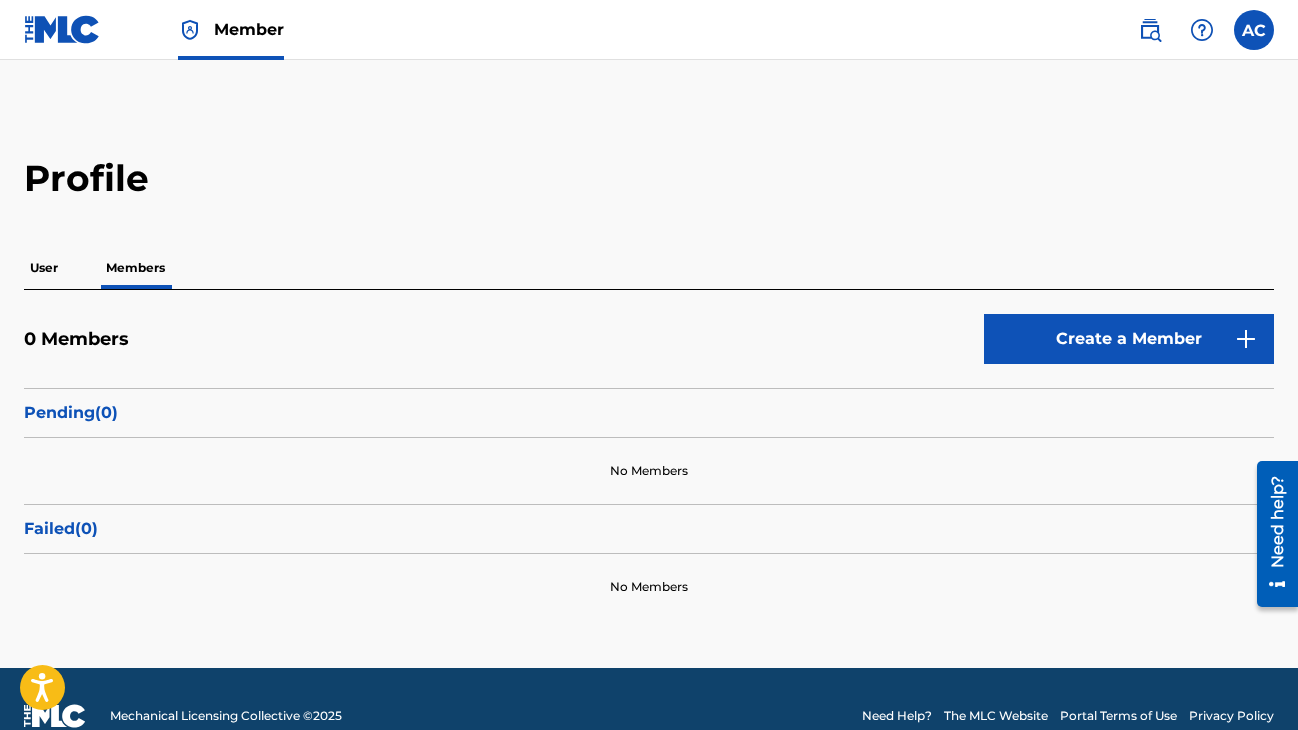 scroll, scrollTop: 0, scrollLeft: 0, axis: both 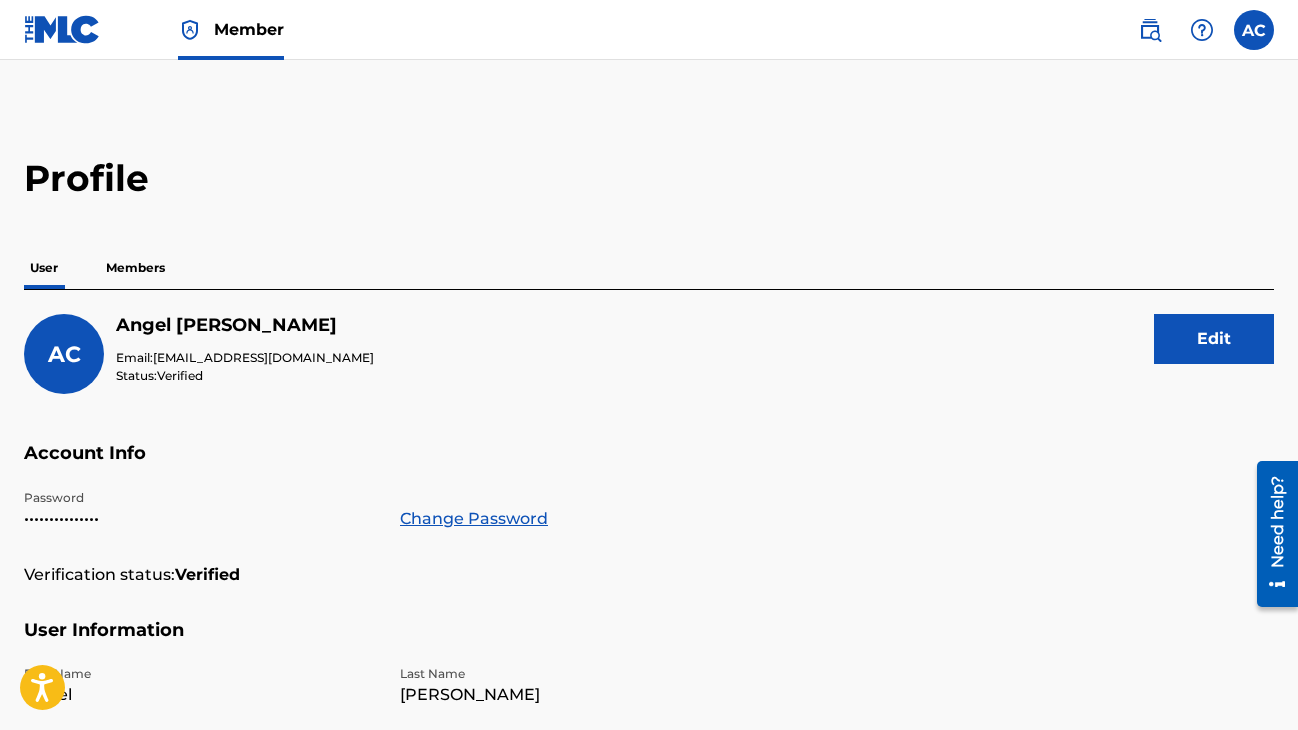 click at bounding box center [1150, 30] 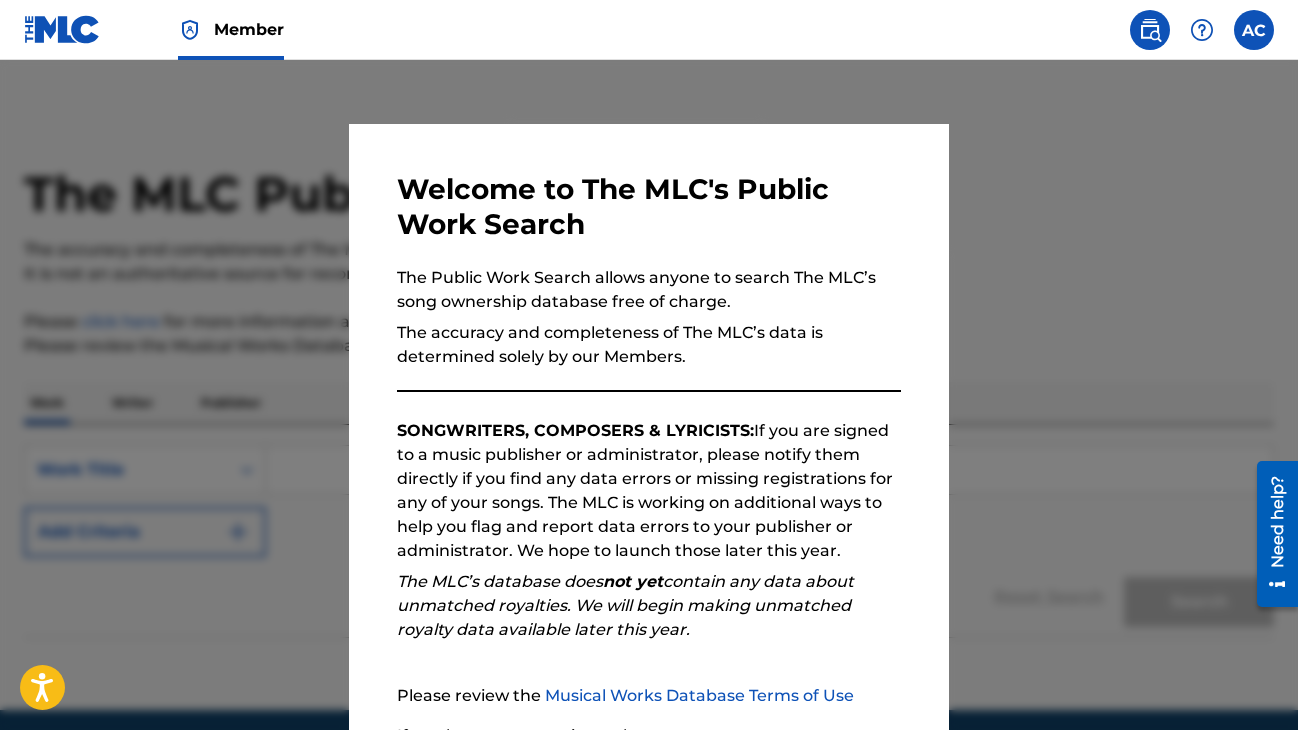 click at bounding box center [649, 425] 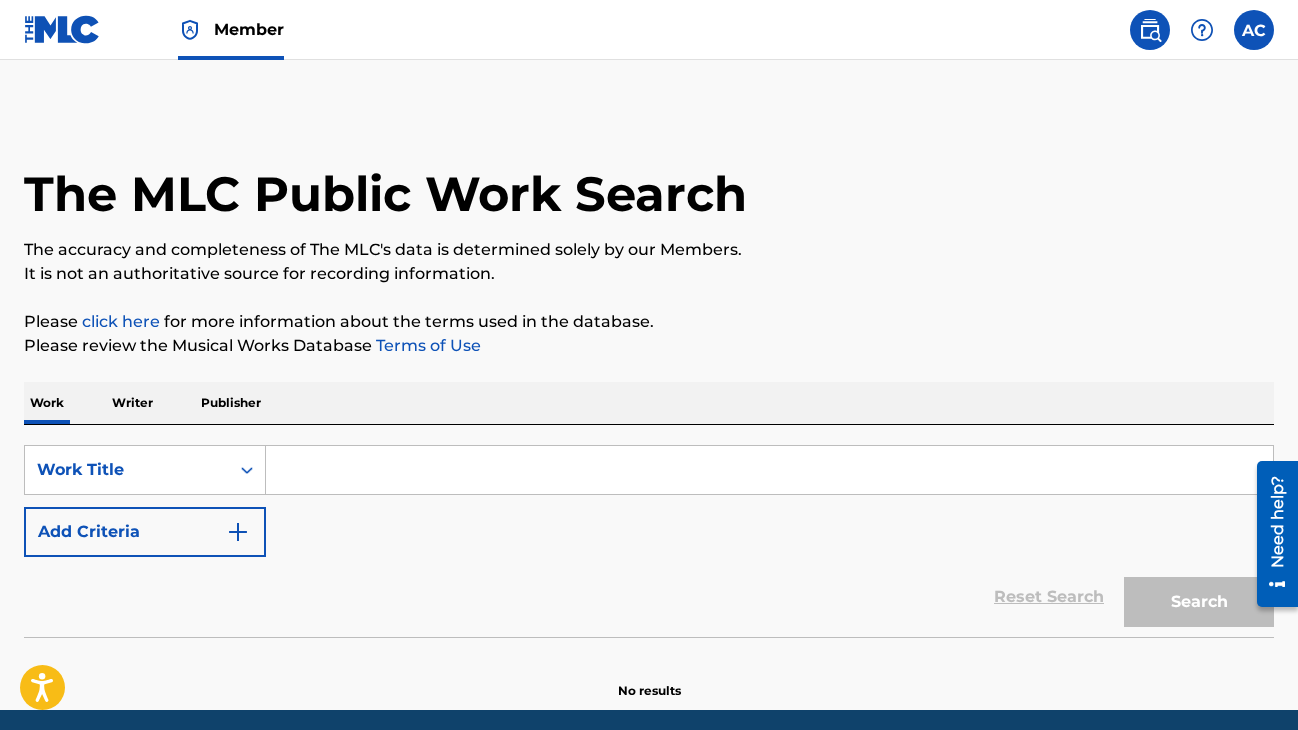 click at bounding box center [1254, 30] 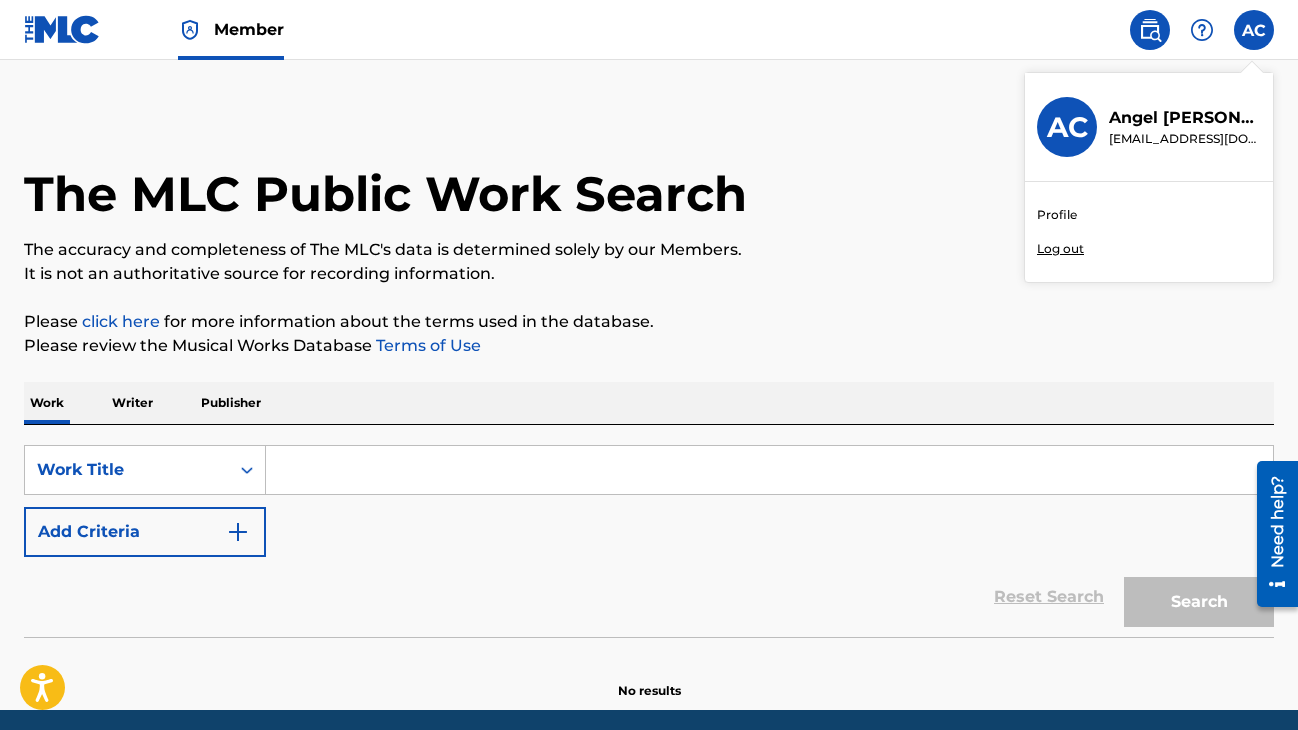 click on "Member AC AC [PERSON_NAME] [EMAIL_ADDRESS][DOMAIN_NAME] Profile Log out" at bounding box center [649, 30] 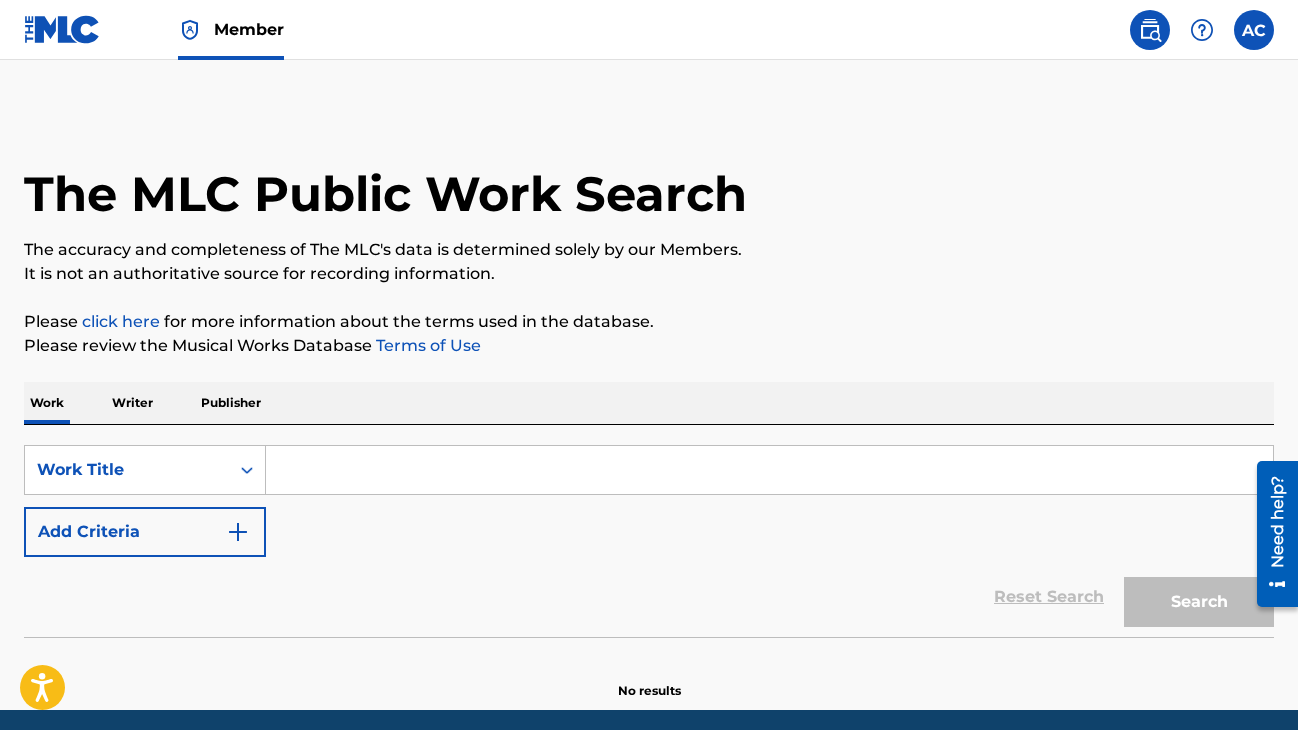 click at bounding box center (62, 29) 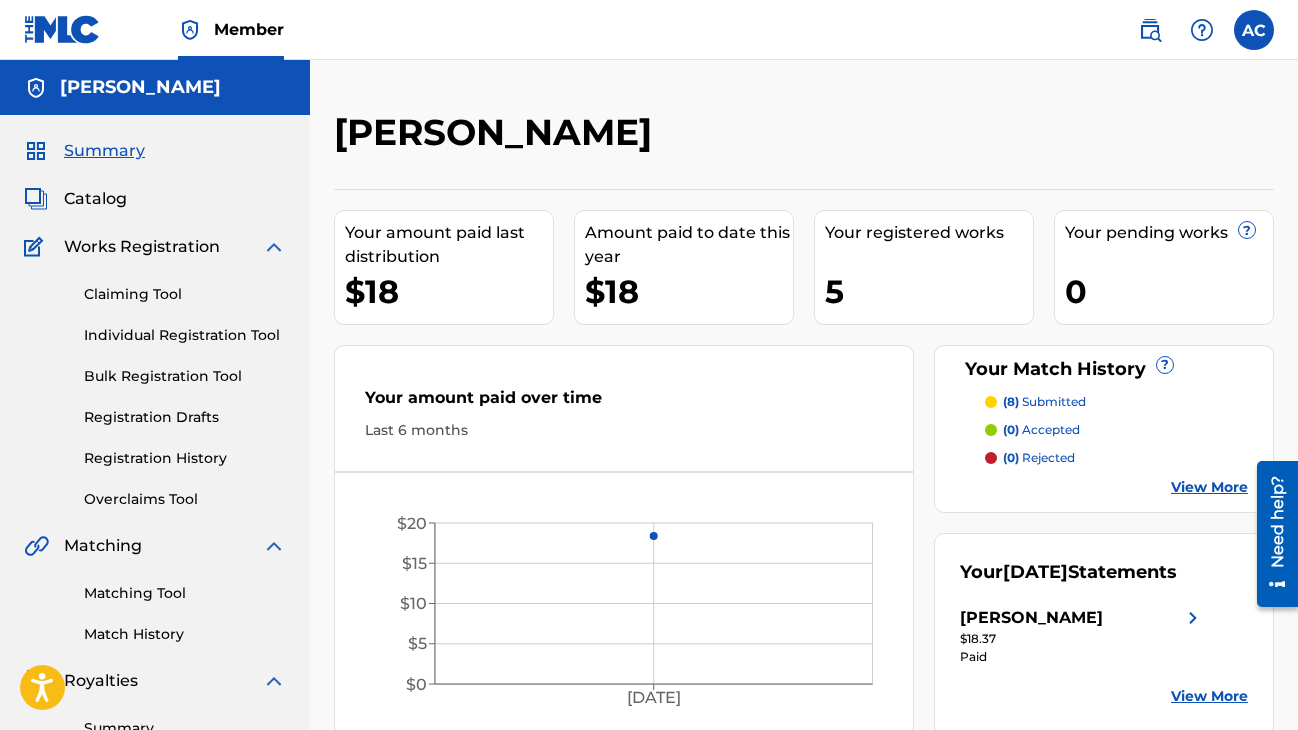 click at bounding box center [1254, 30] 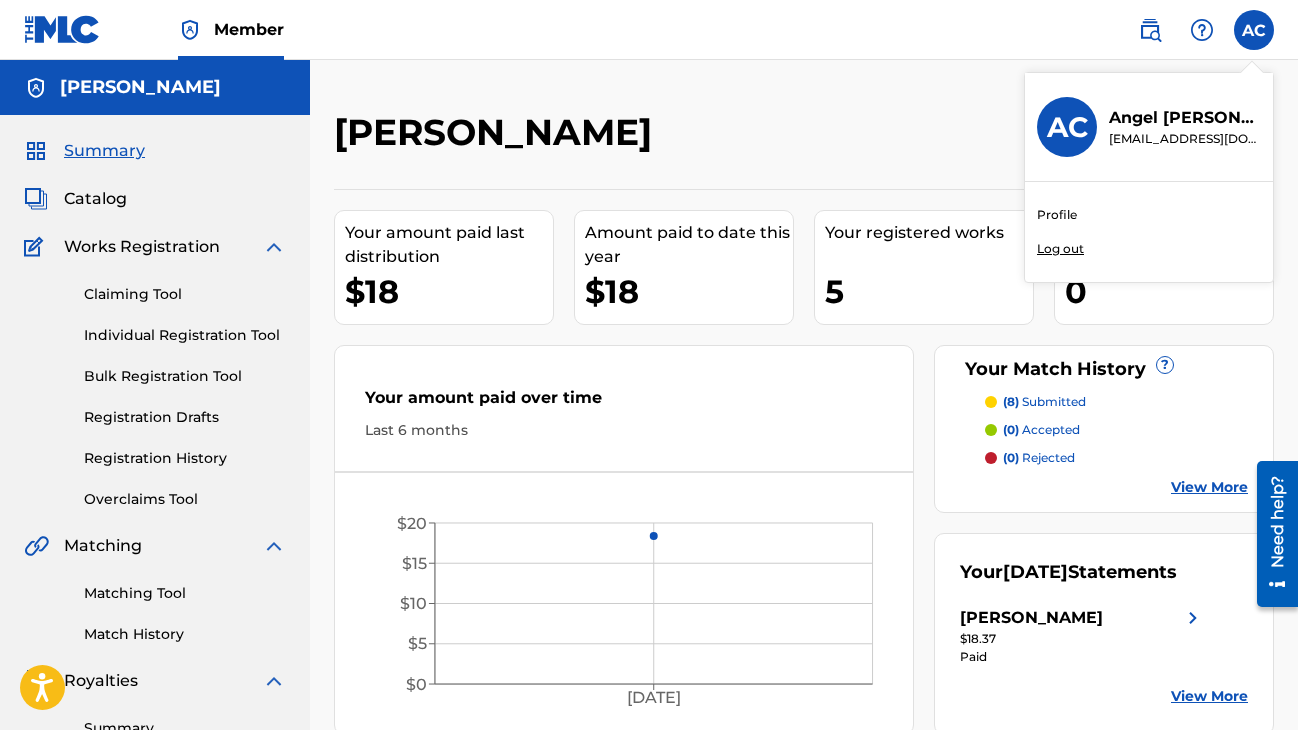 click on "Profile" at bounding box center (1057, 215) 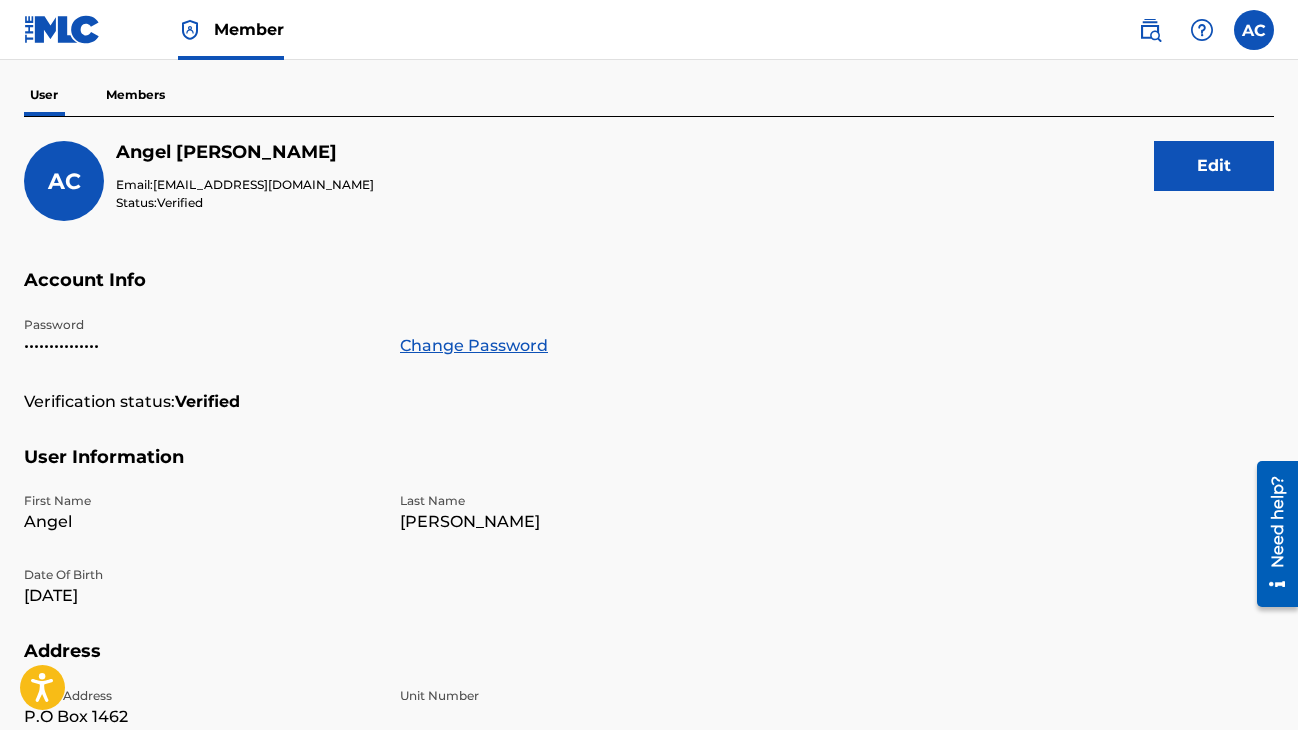 scroll, scrollTop: 174, scrollLeft: 0, axis: vertical 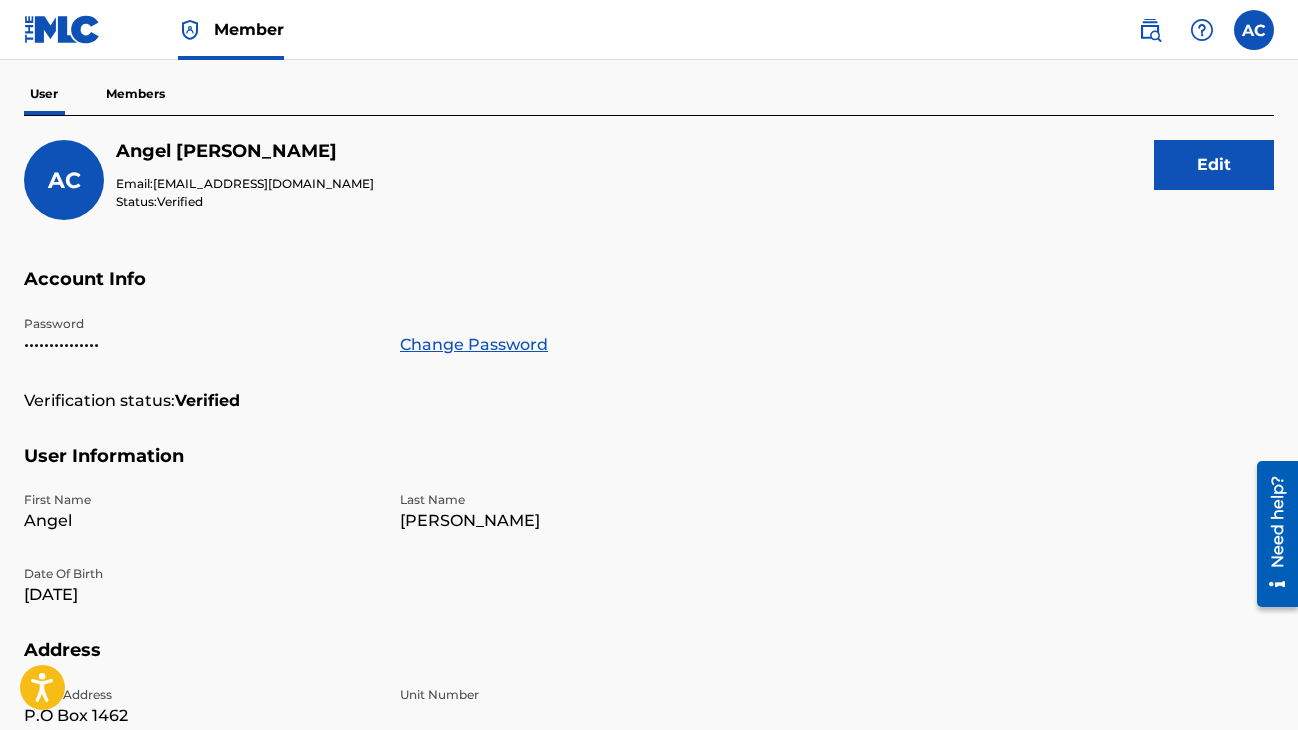 click on "Members" at bounding box center (135, 94) 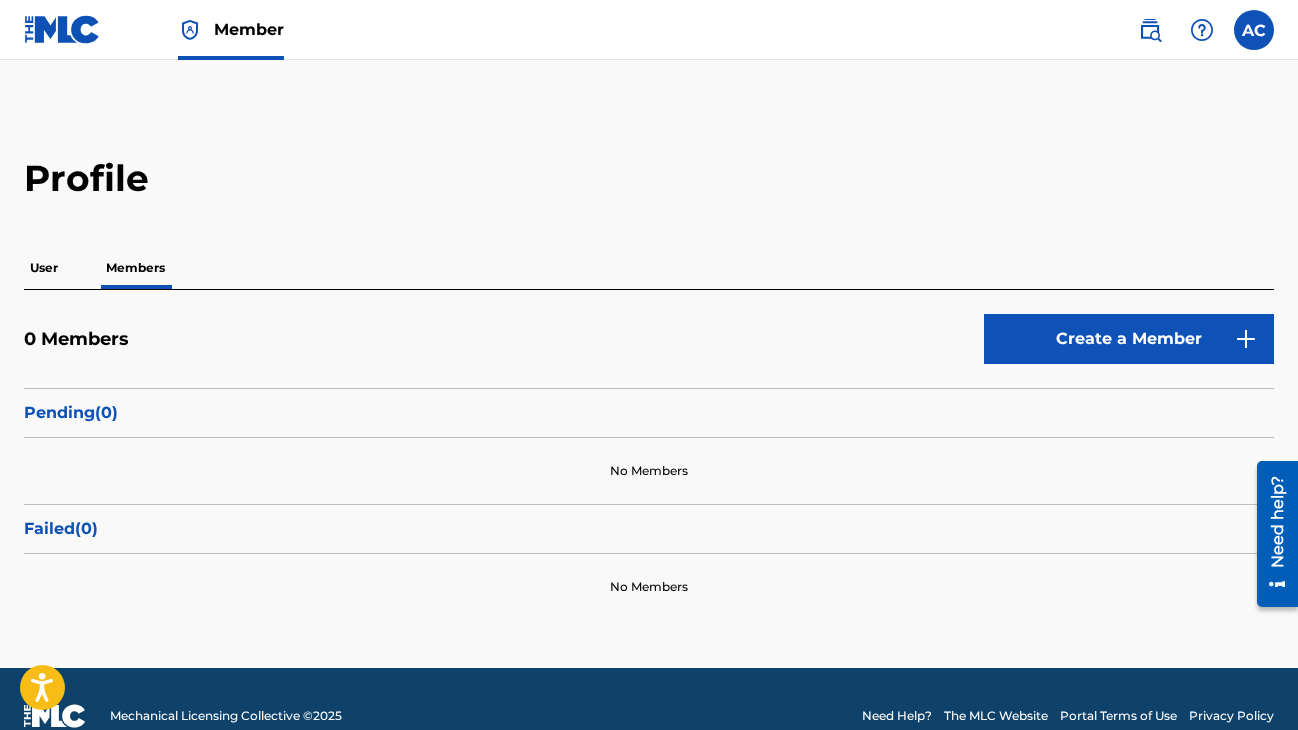 click on "0   Members Create a Member Pending  ( 0 ) No Members Failed  ( 0 ) No Members" at bounding box center (649, 455) 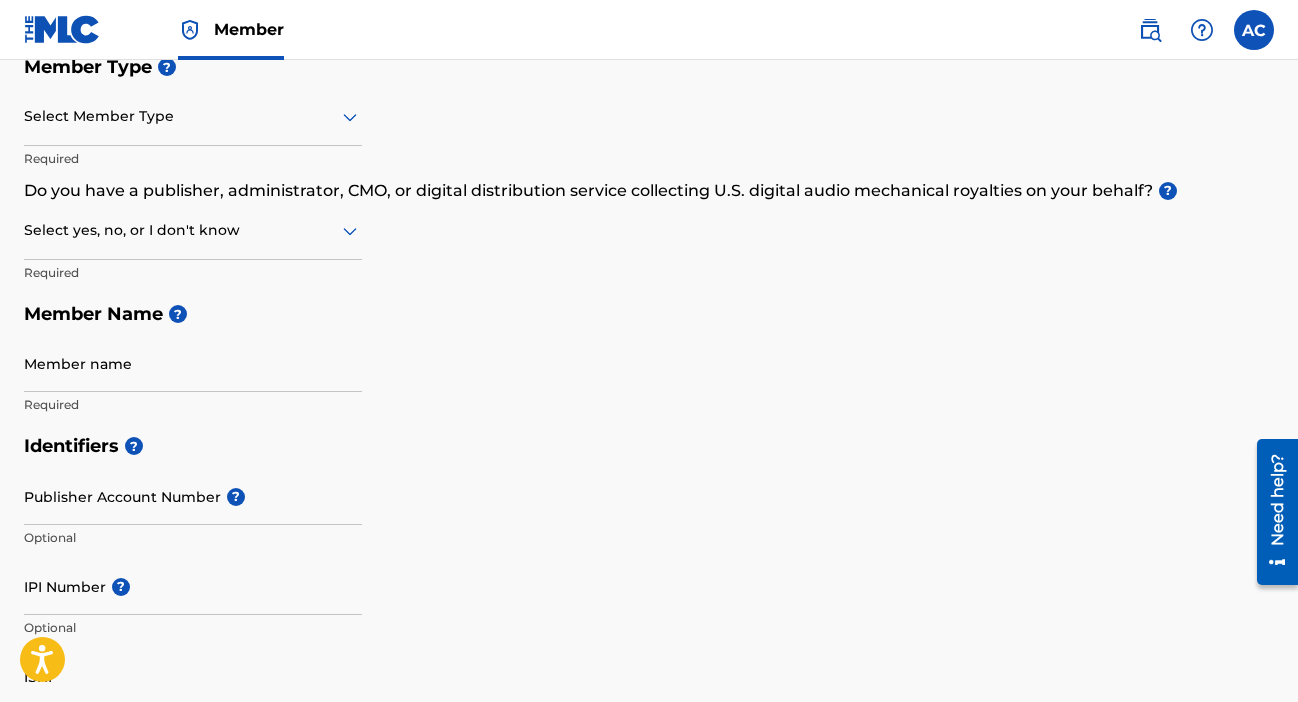 scroll, scrollTop: 307, scrollLeft: 0, axis: vertical 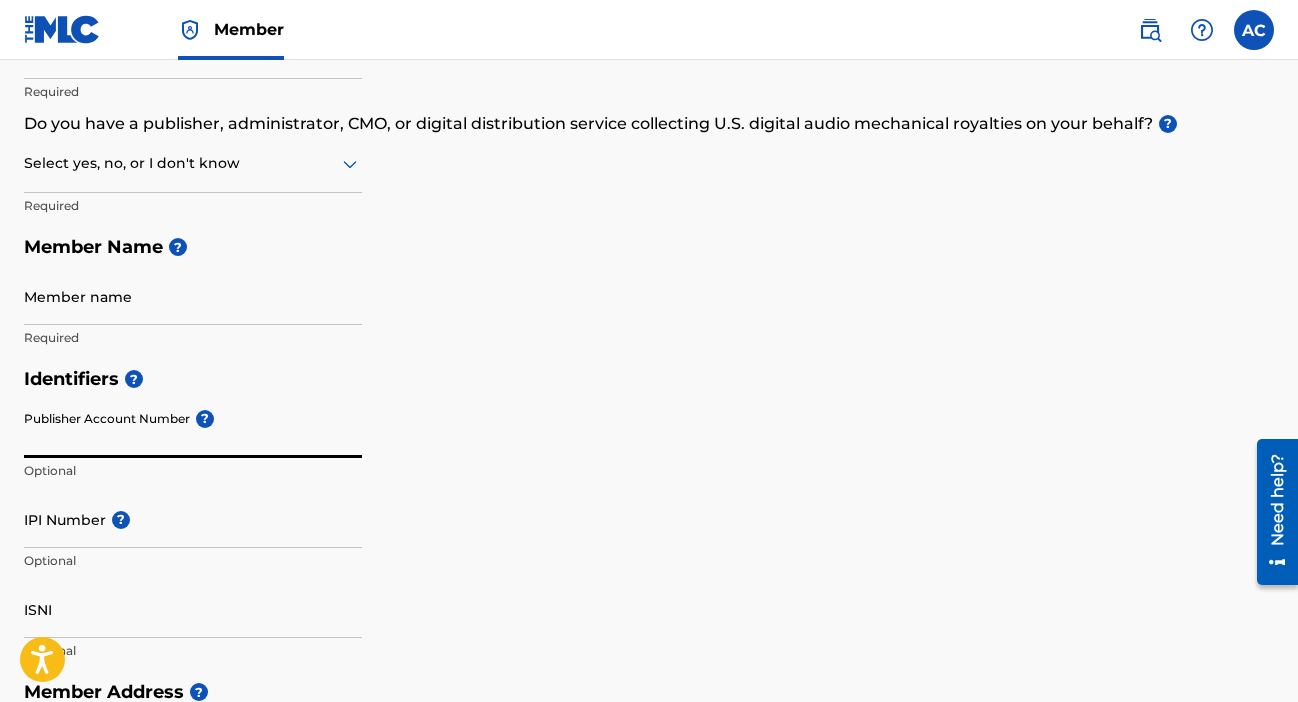 click on "Publisher Account Number ?" at bounding box center [193, 429] 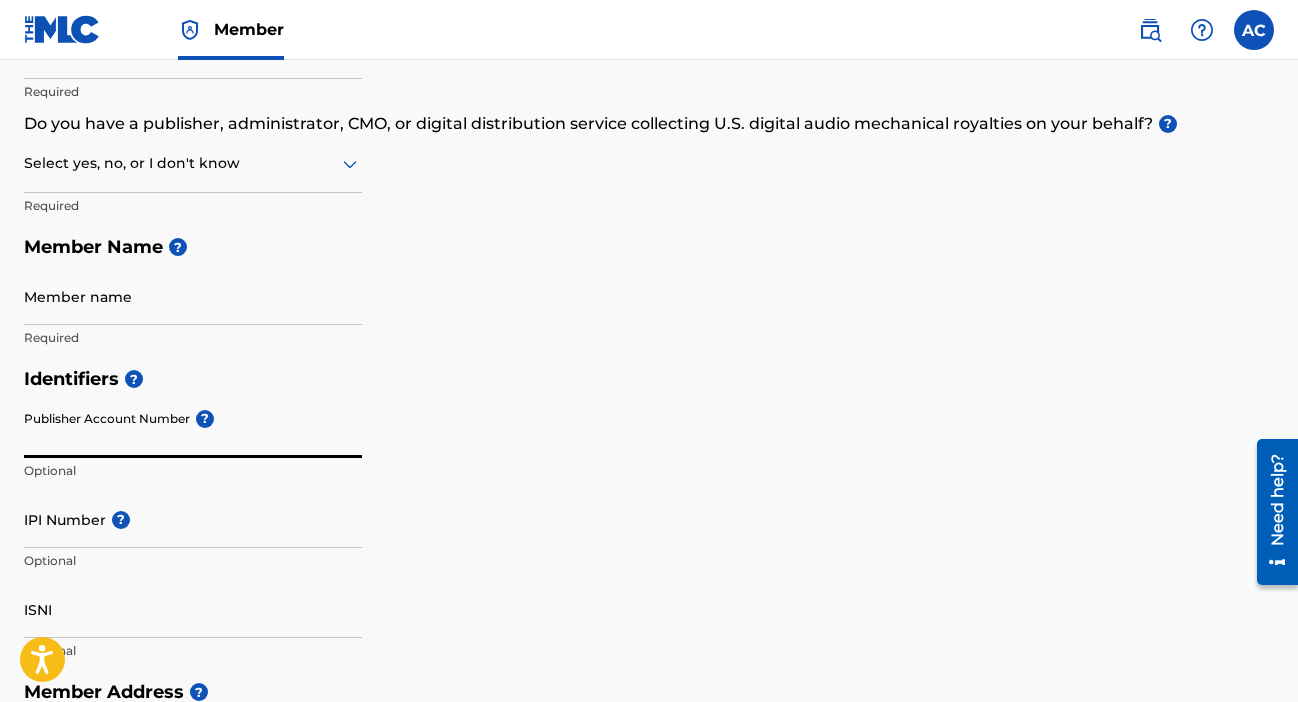 paste on "7362641" 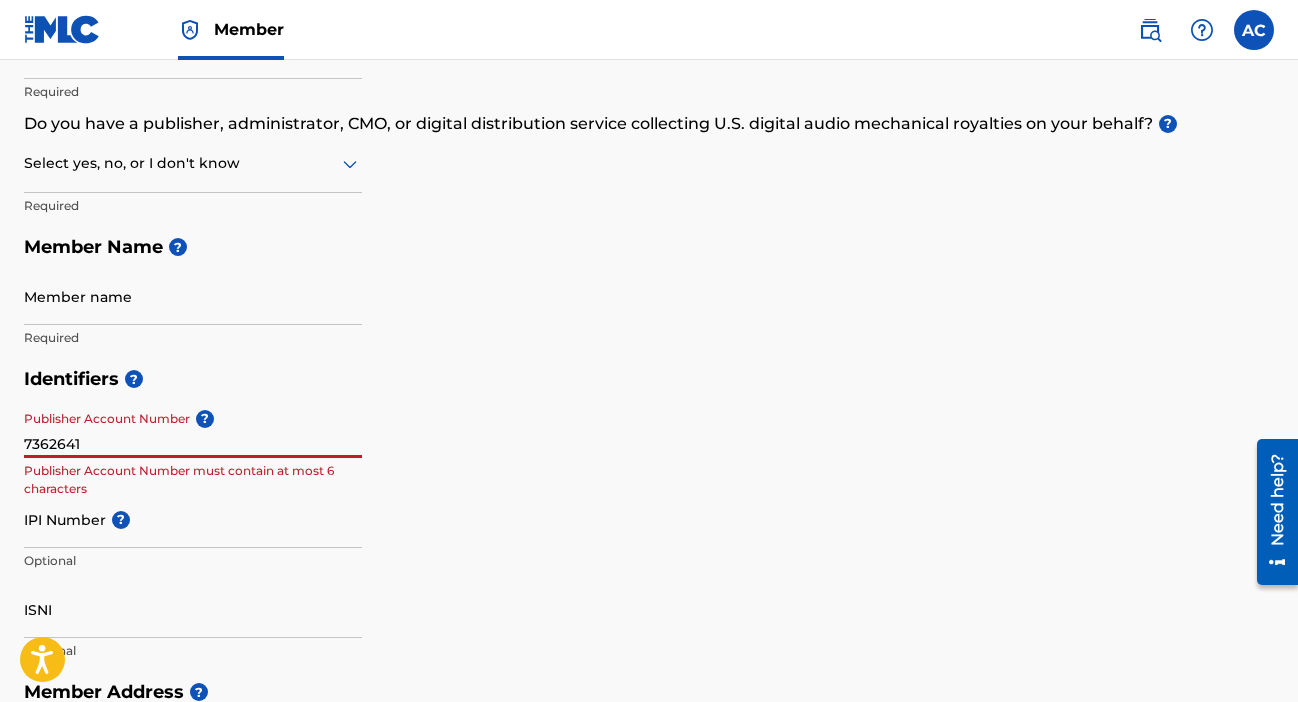 type on "7362641" 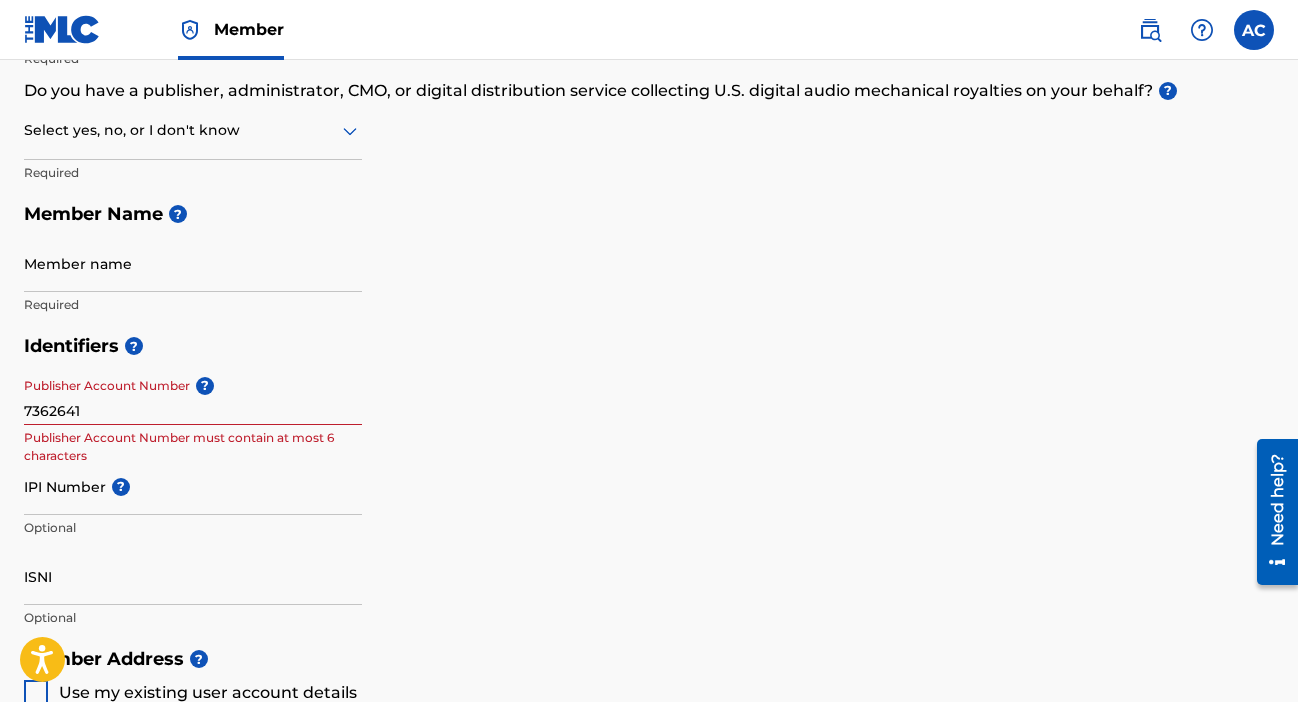 scroll, scrollTop: 348, scrollLeft: 0, axis: vertical 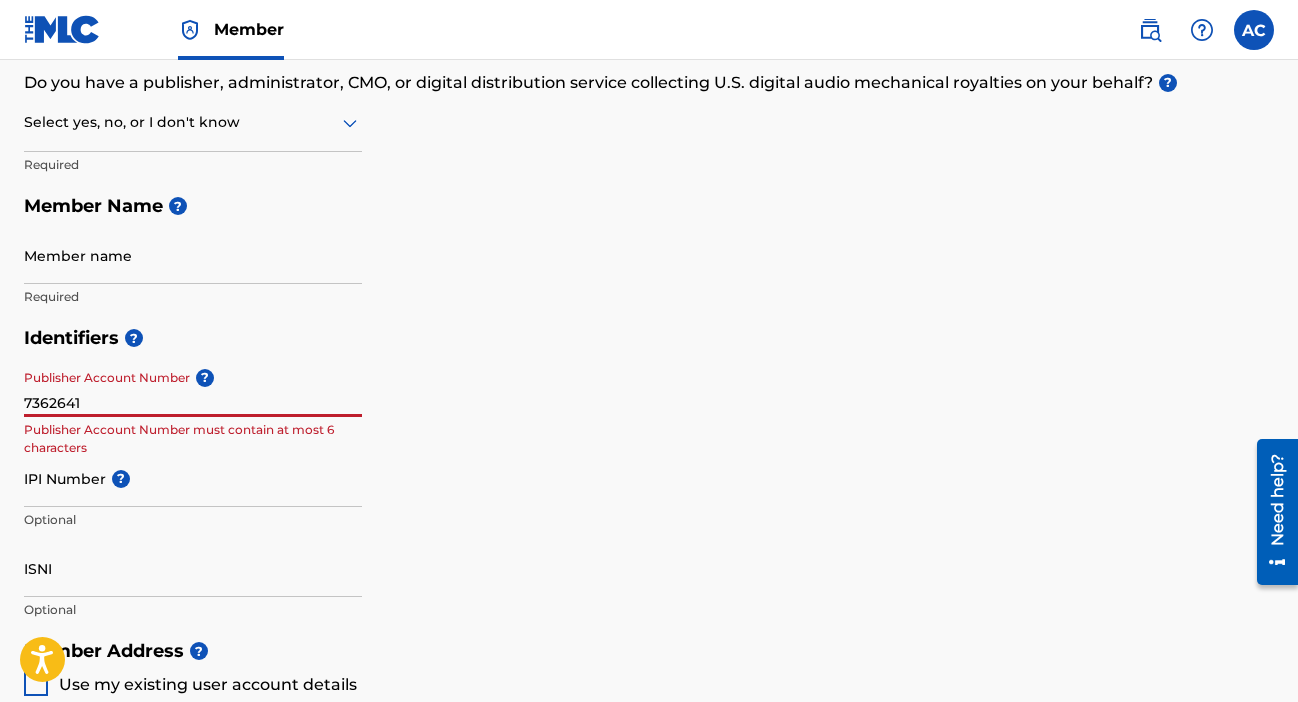drag, startPoint x: 90, startPoint y: 402, endPoint x: -23, endPoint y: 402, distance: 113 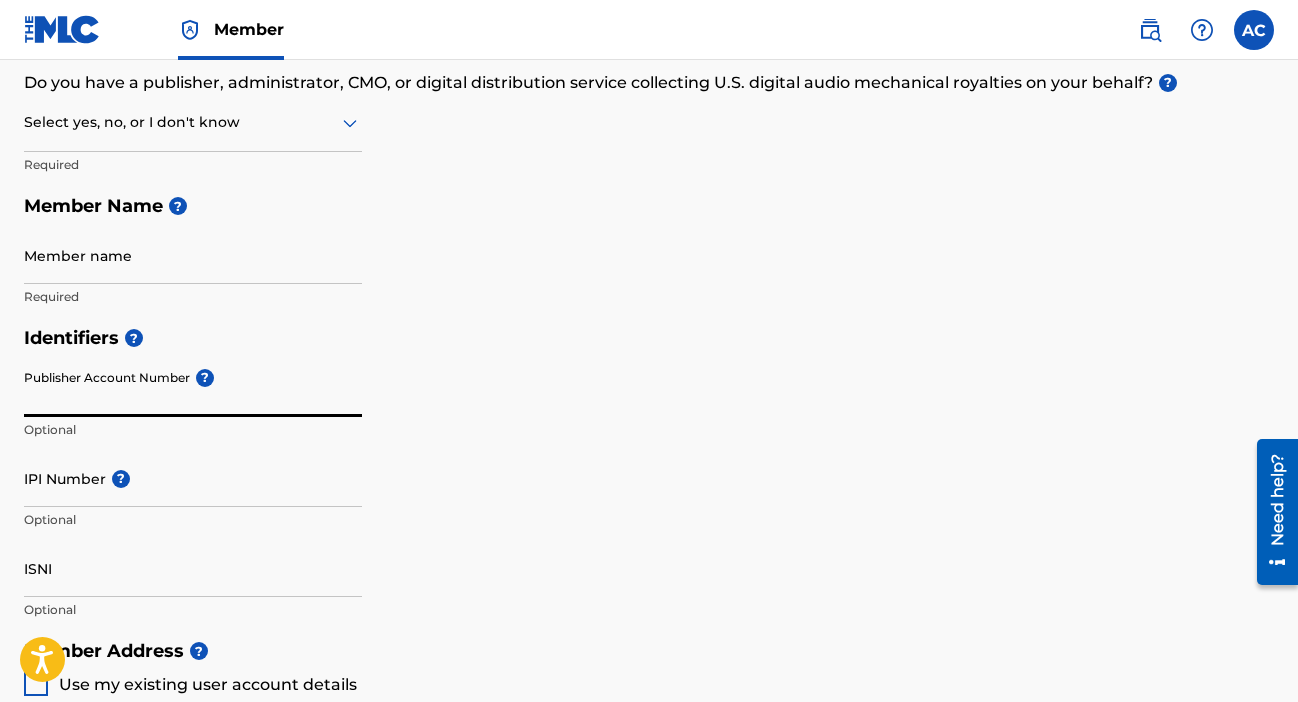 type 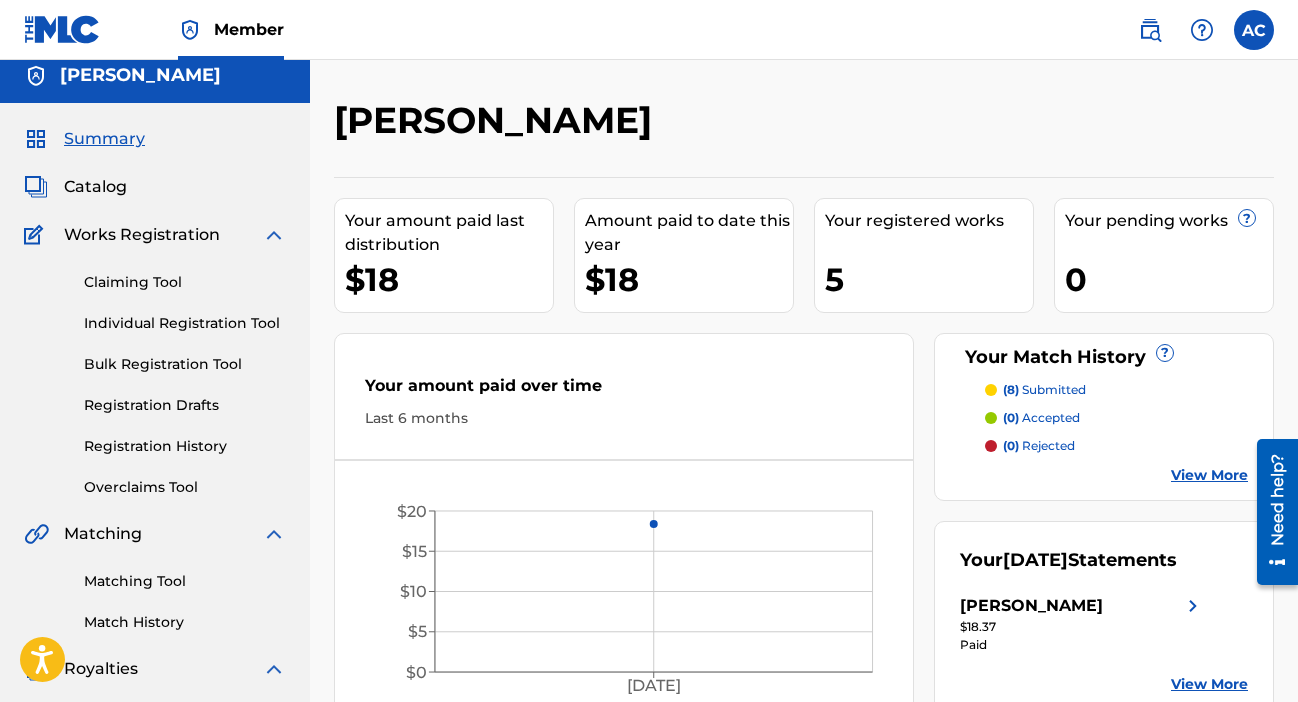 scroll, scrollTop: 18, scrollLeft: 0, axis: vertical 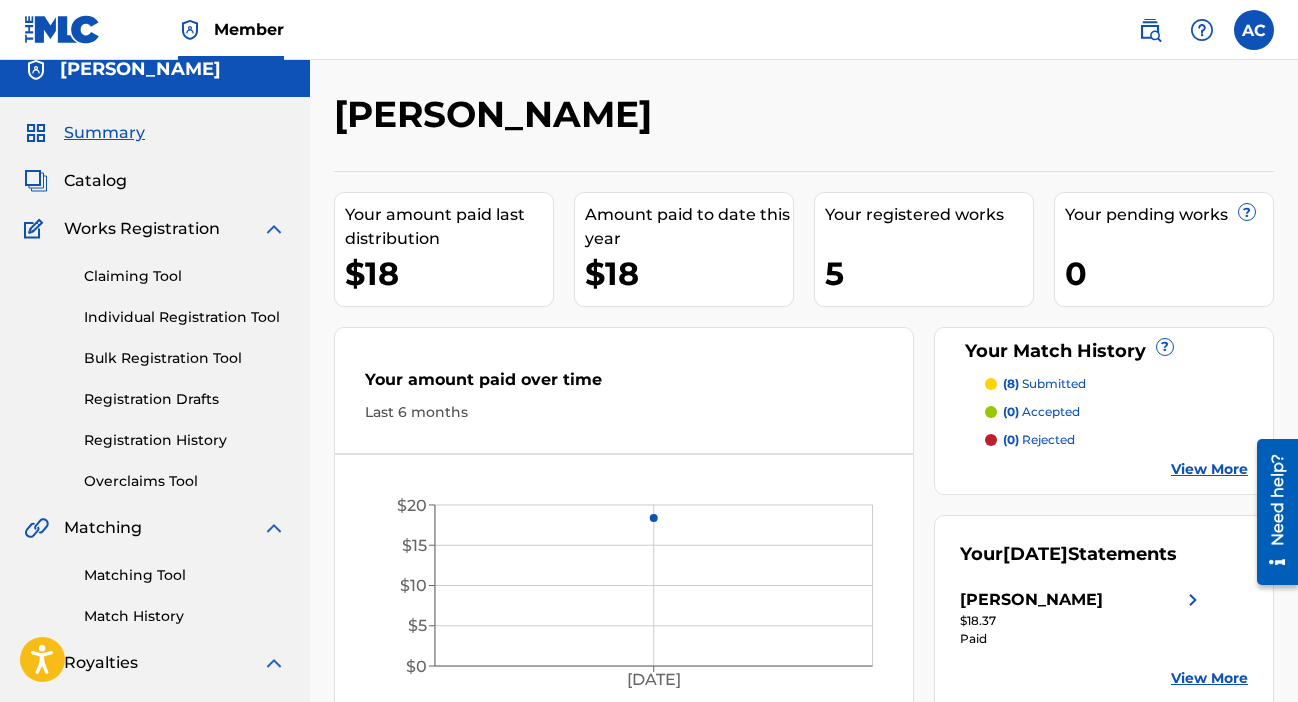 click on "Catalog" at bounding box center (95, 181) 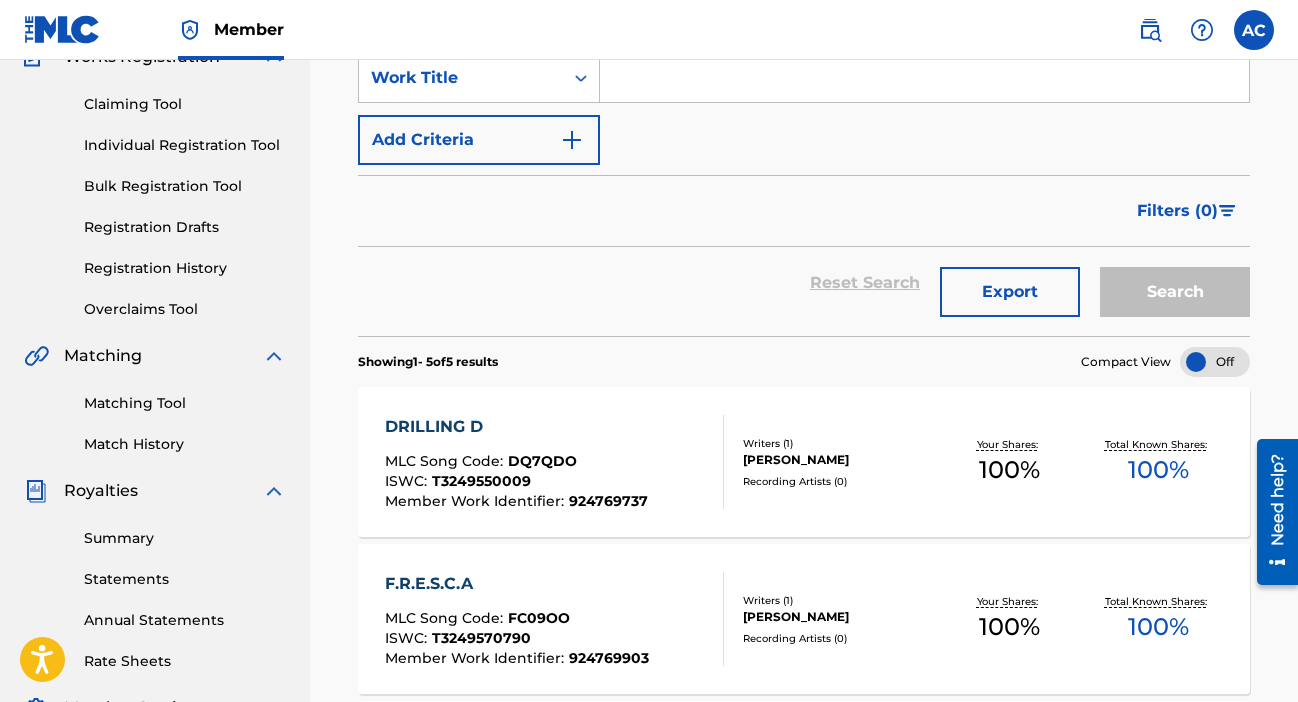 scroll, scrollTop: 192, scrollLeft: 0, axis: vertical 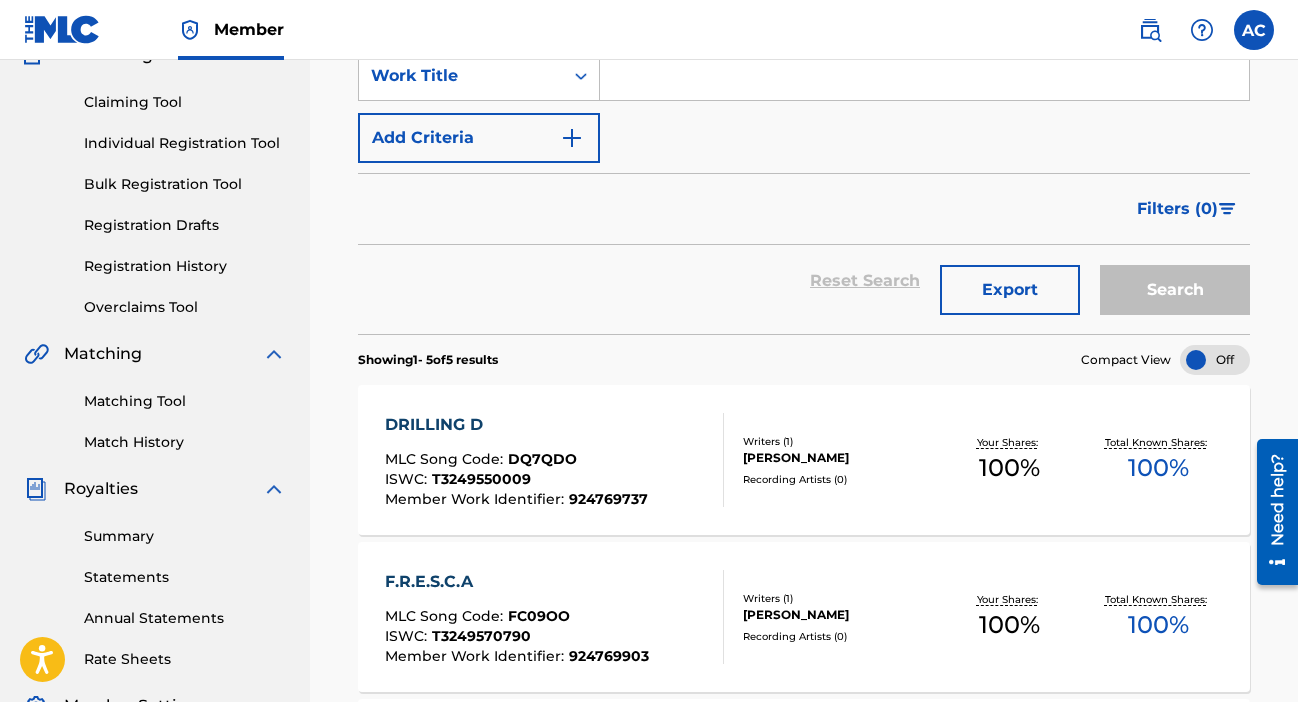 click at bounding box center [715, 460] 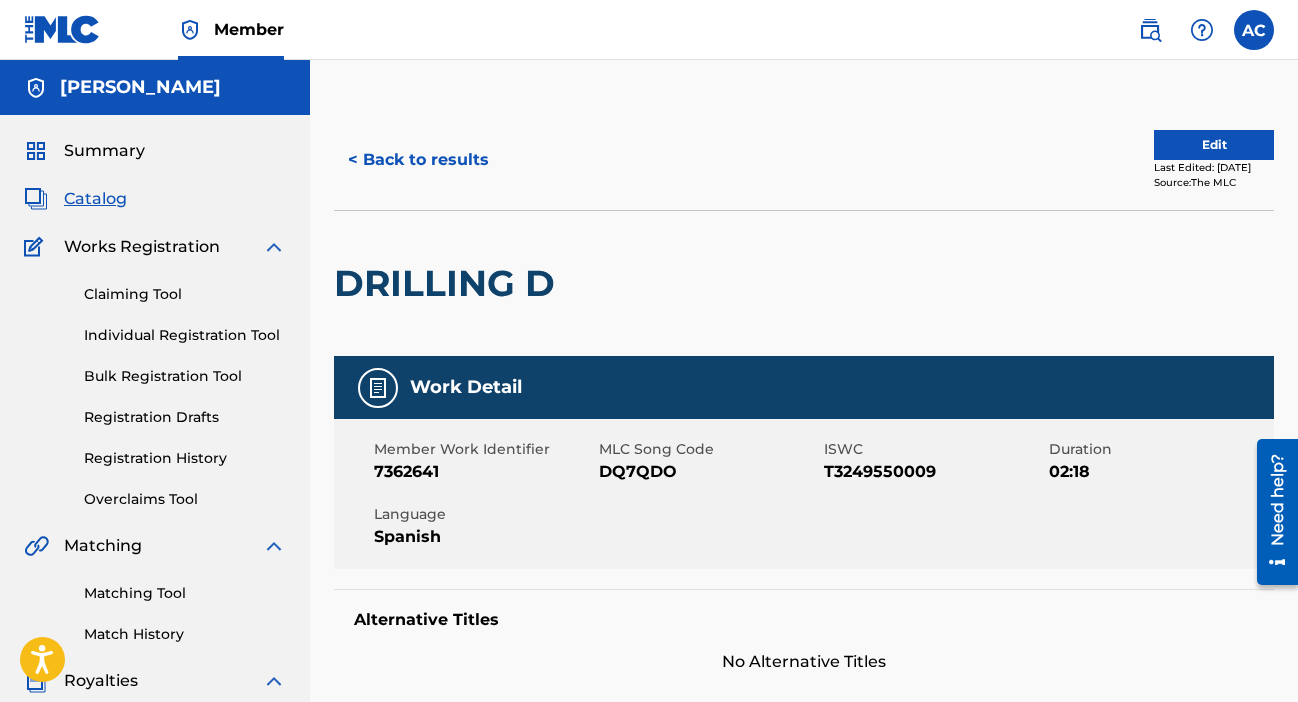 scroll, scrollTop: 0, scrollLeft: 0, axis: both 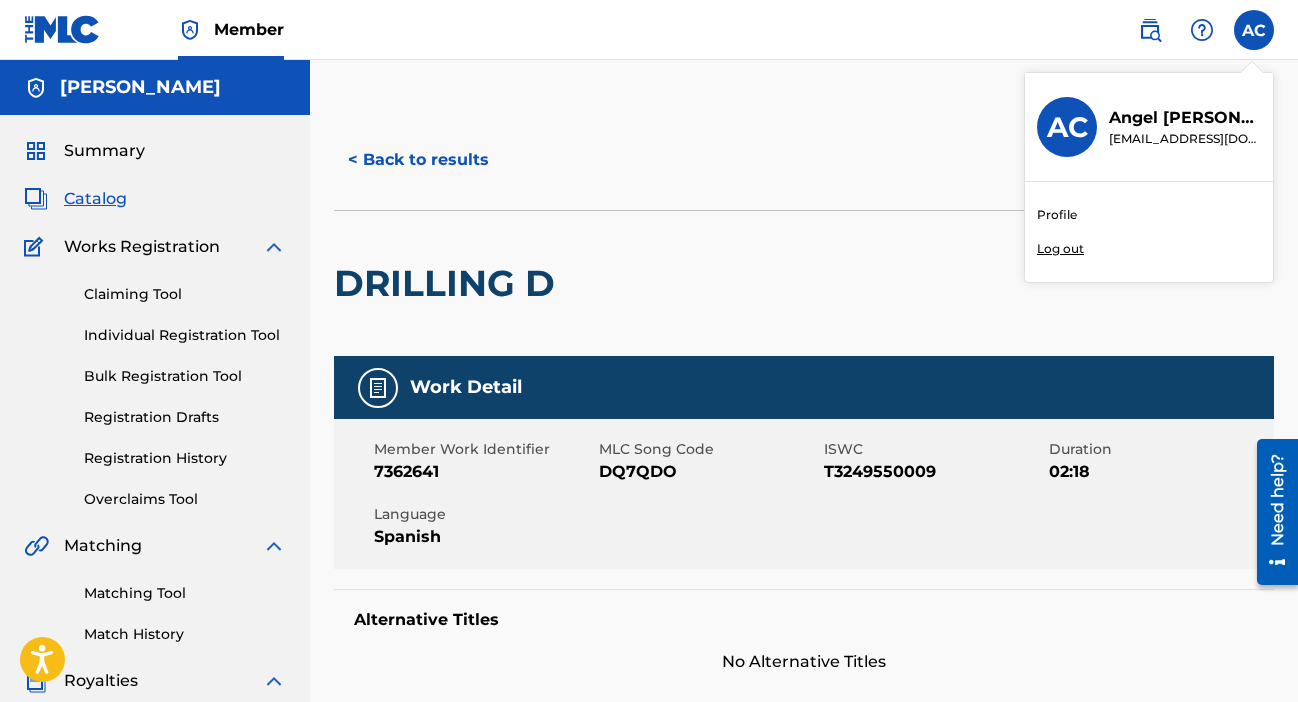 click on "Profile" at bounding box center [1057, 215] 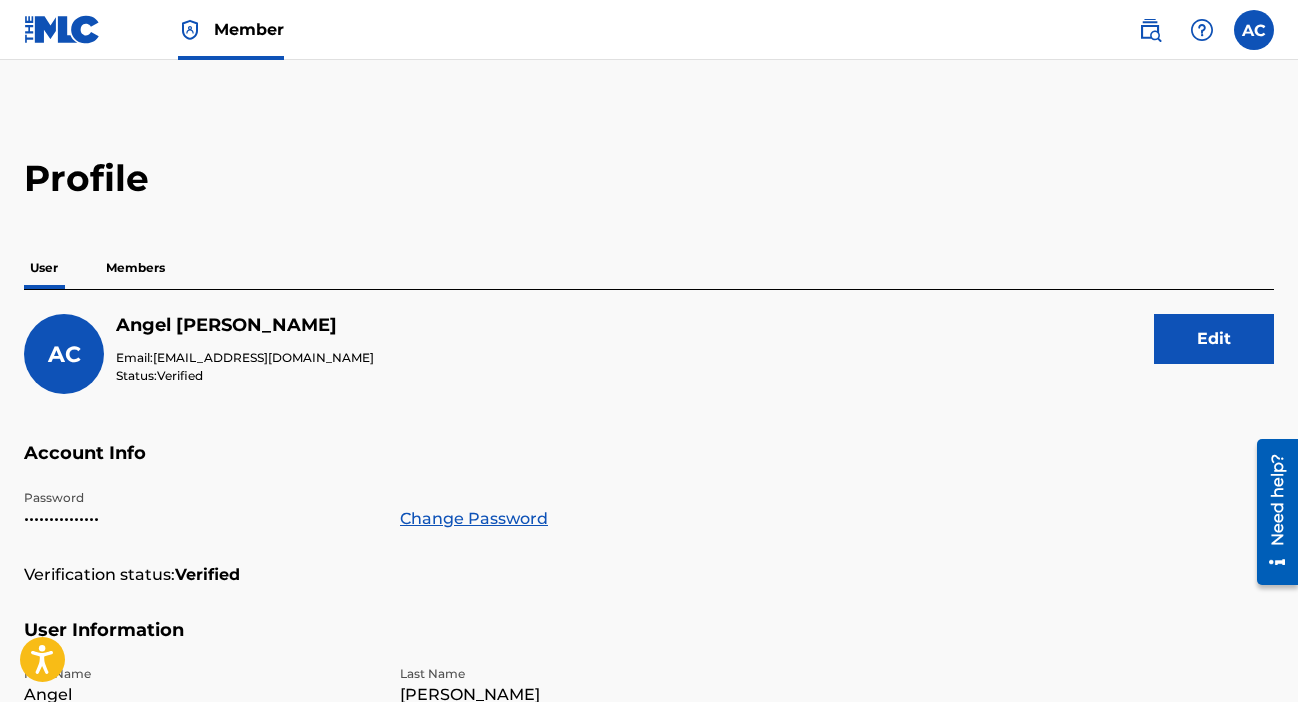scroll, scrollTop: 0, scrollLeft: 0, axis: both 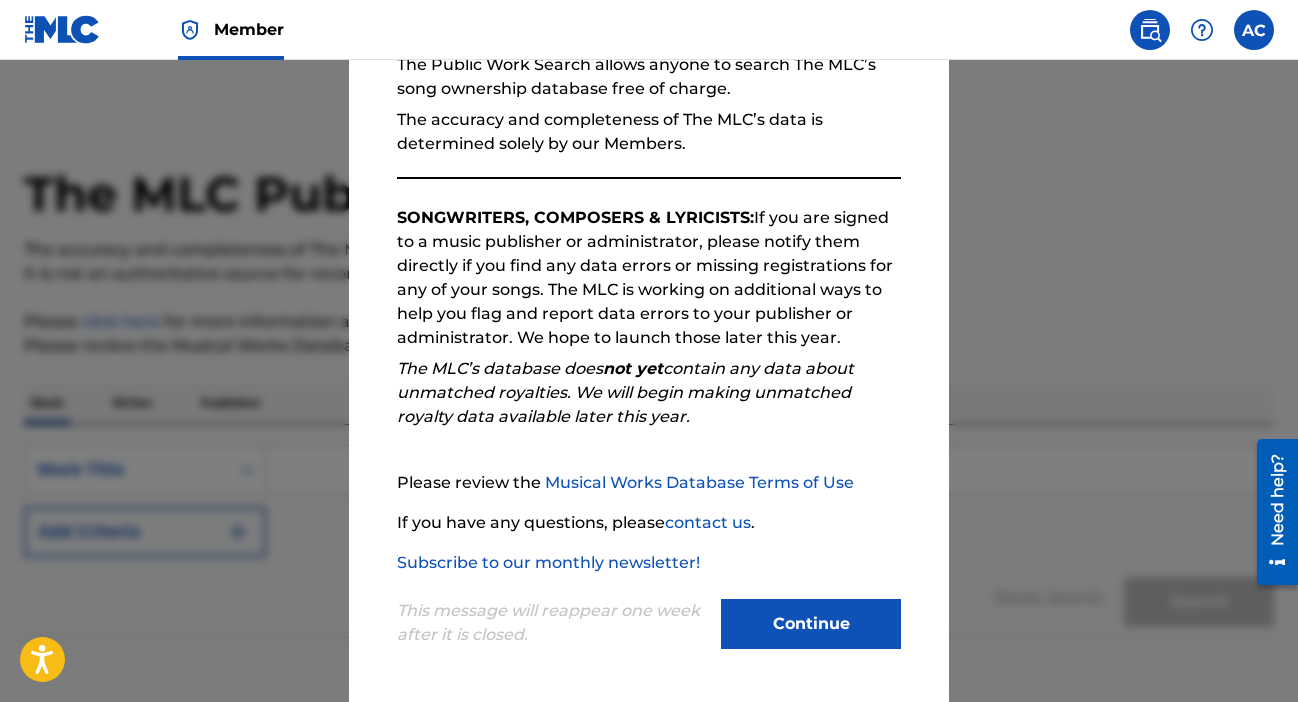 click on "Continue" at bounding box center (811, 624) 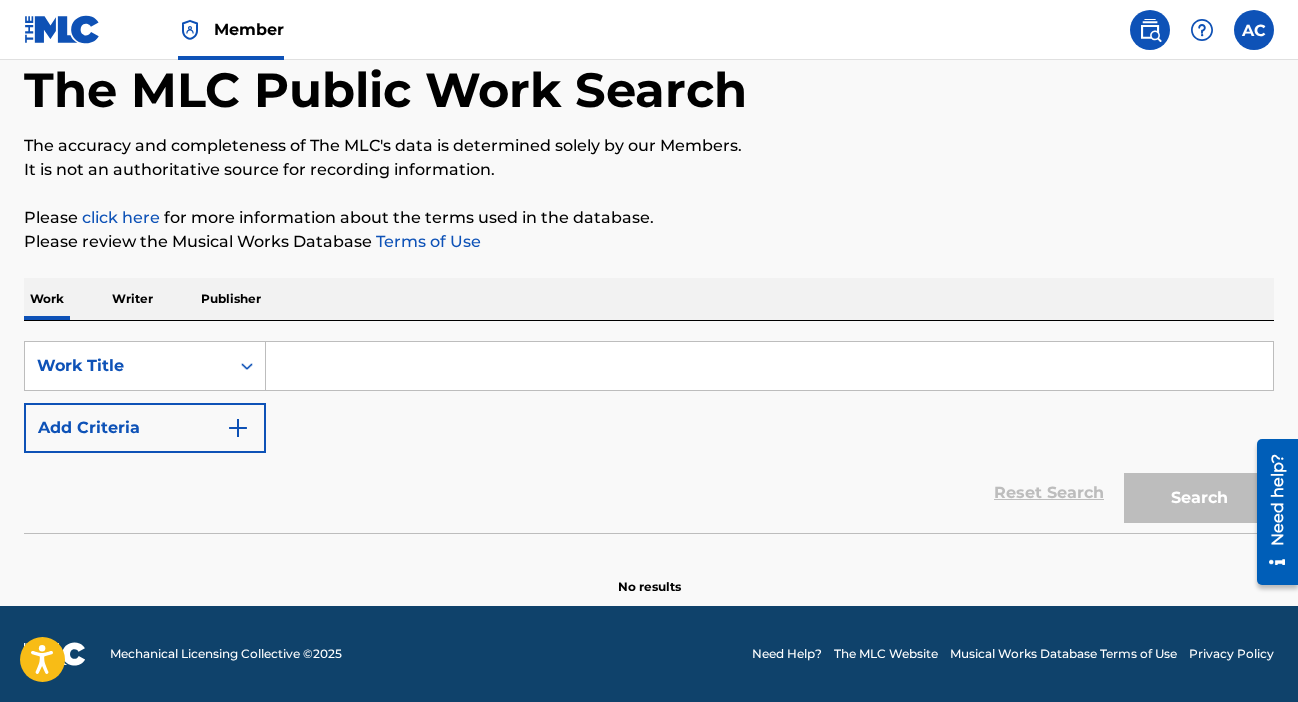 scroll, scrollTop: 104, scrollLeft: 0, axis: vertical 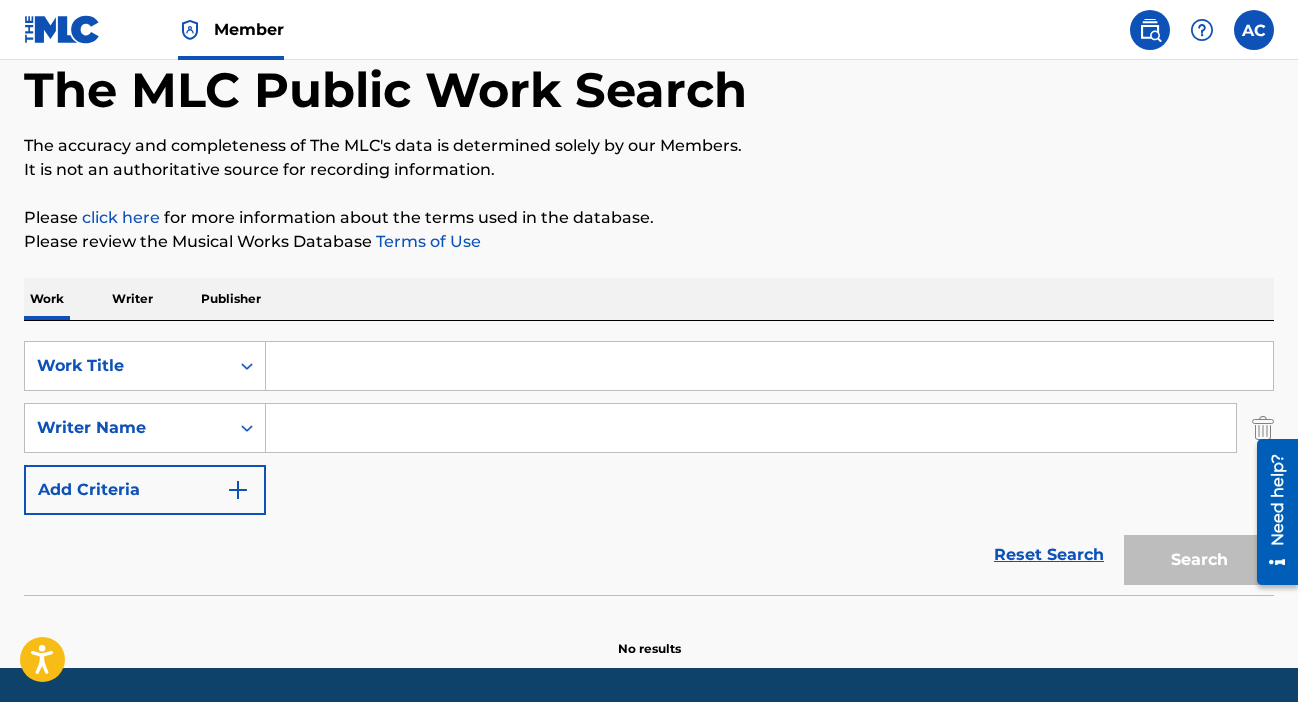 click on "Add Criteria" at bounding box center [145, 490] 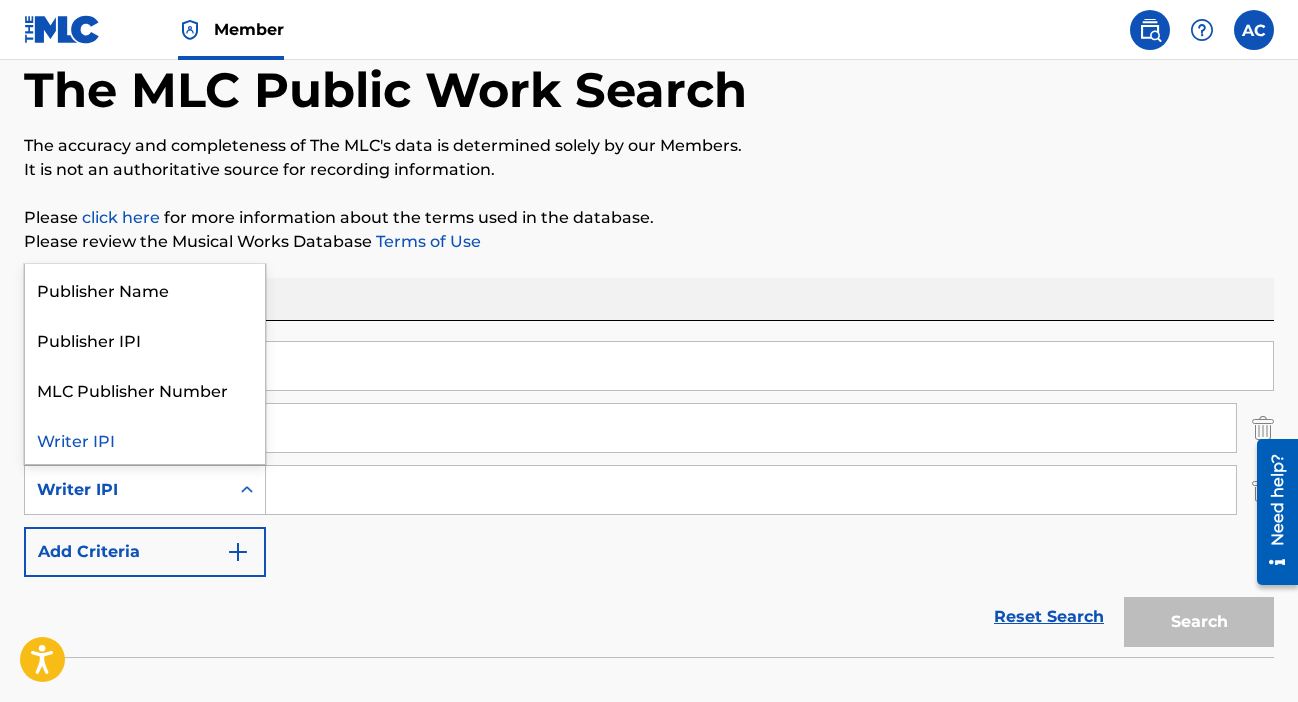 click 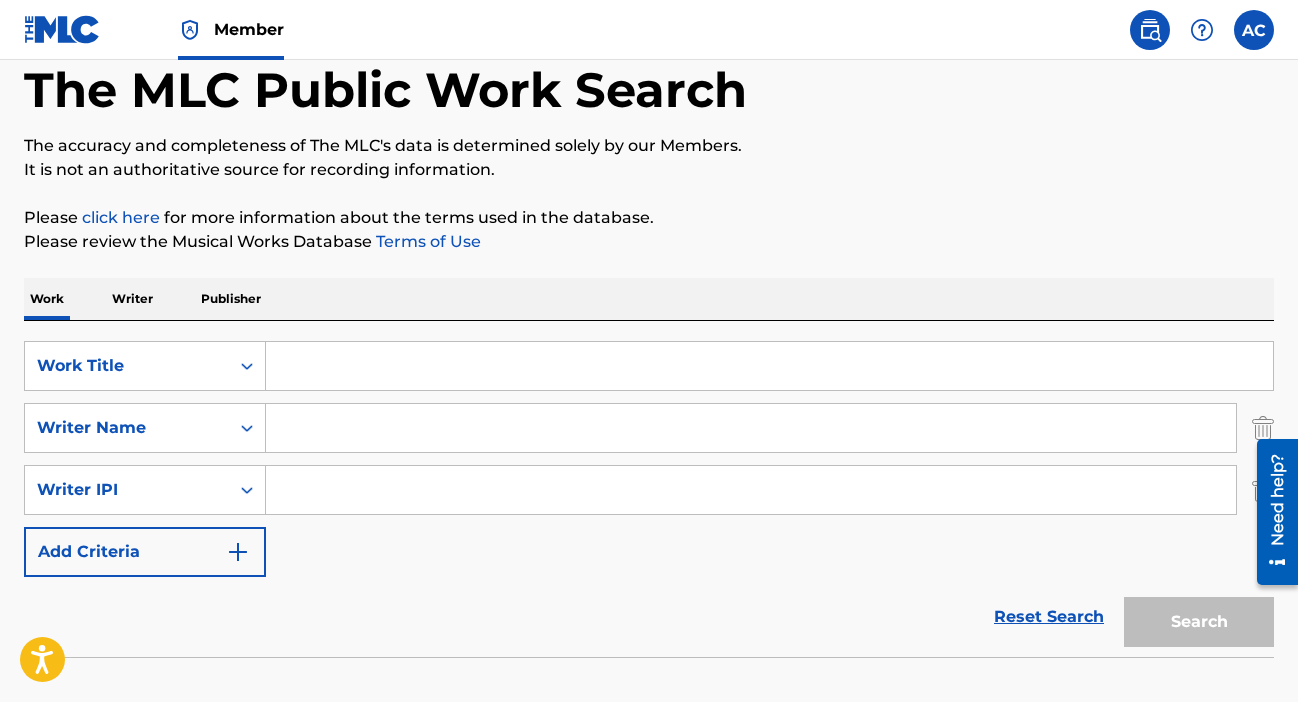 click at bounding box center [751, 428] 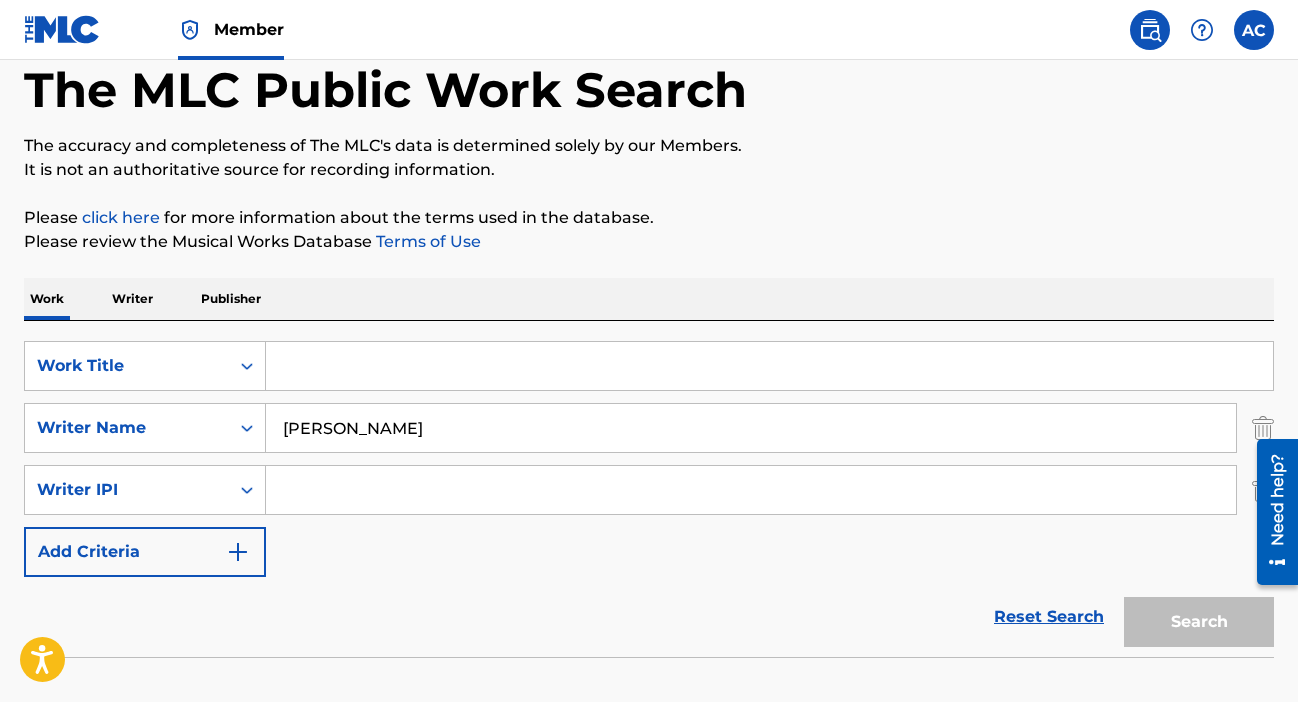 type on "[PERSON_NAME]" 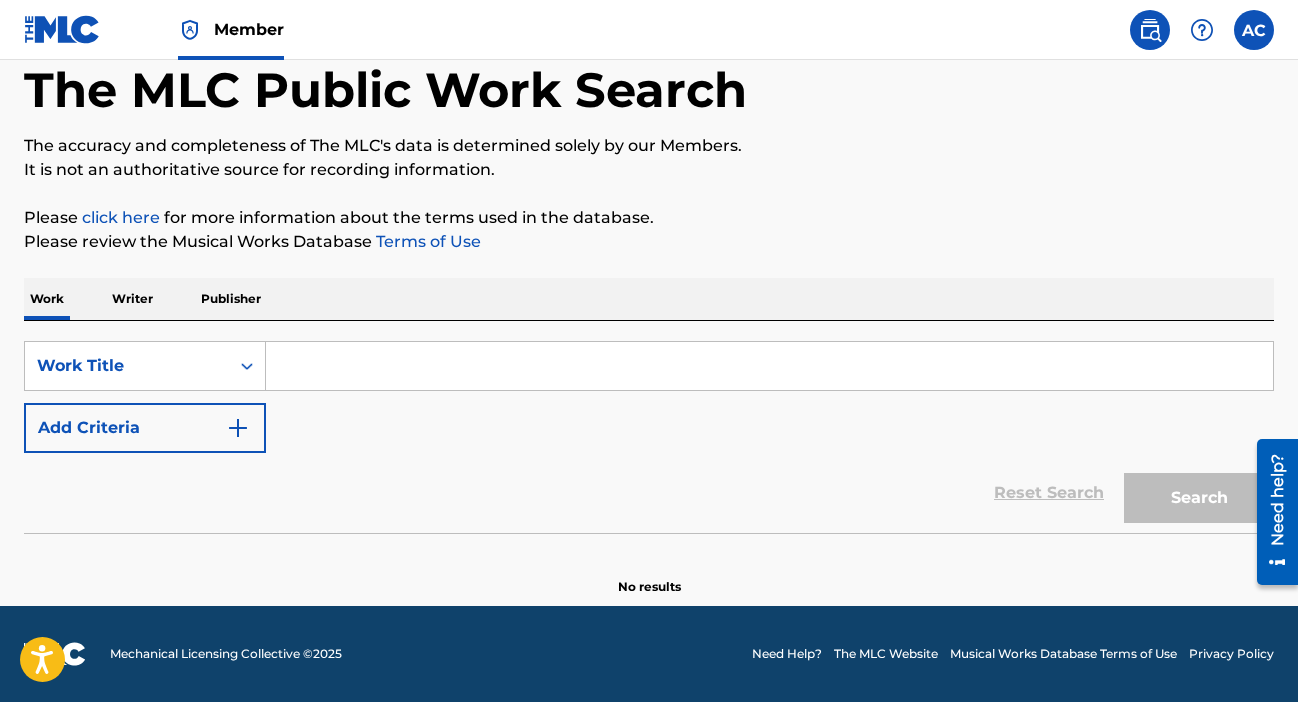 scroll, scrollTop: 104, scrollLeft: 0, axis: vertical 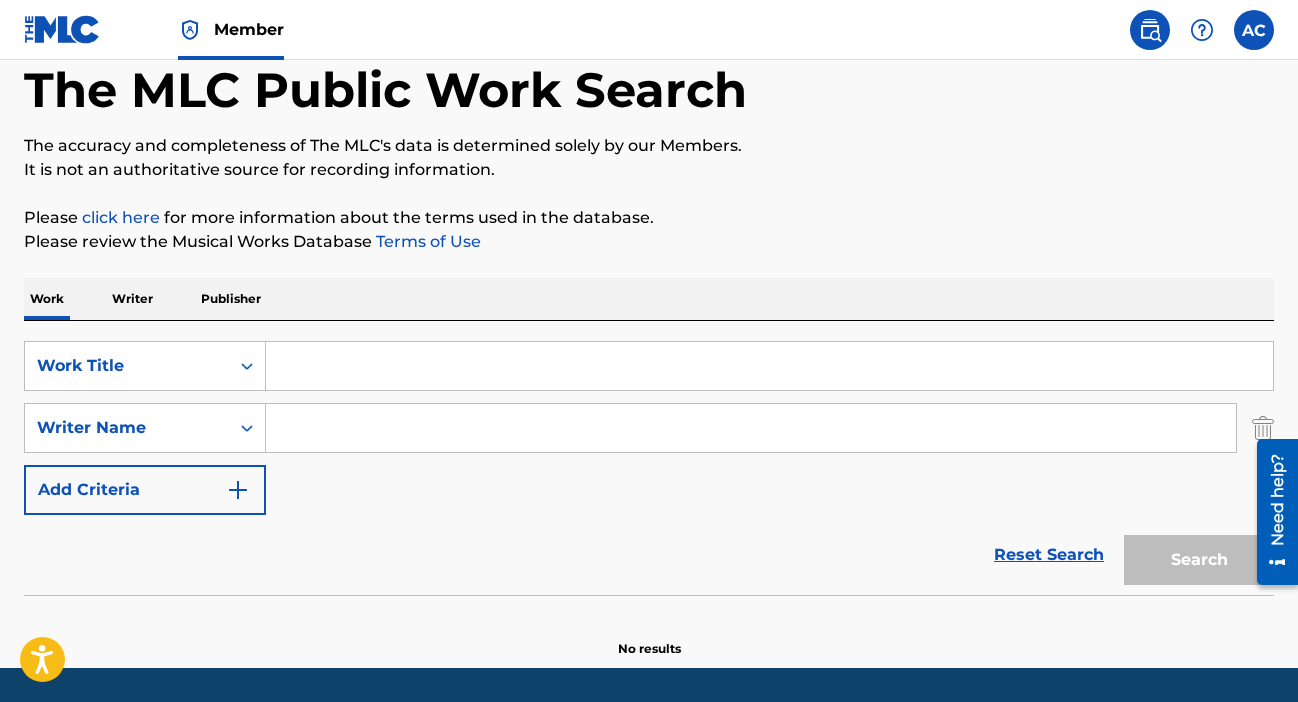 click at bounding box center [751, 428] 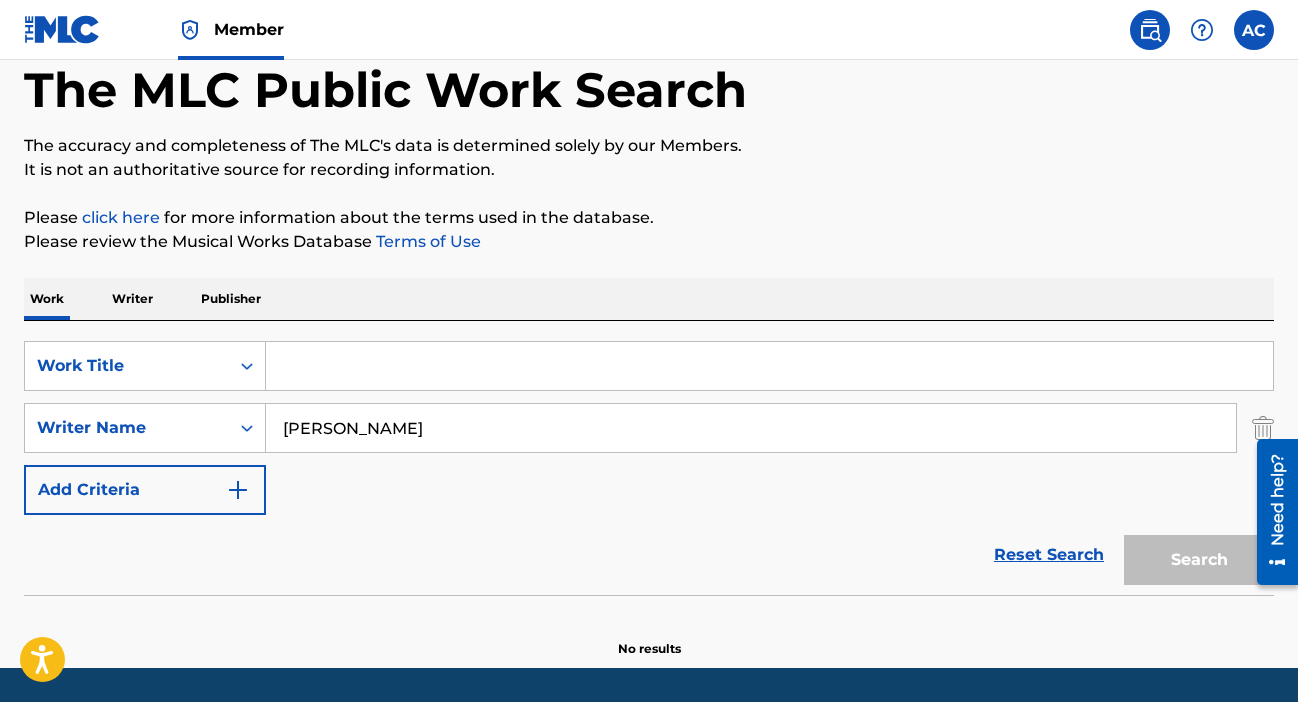 click on "[PERSON_NAME]" at bounding box center (751, 428) 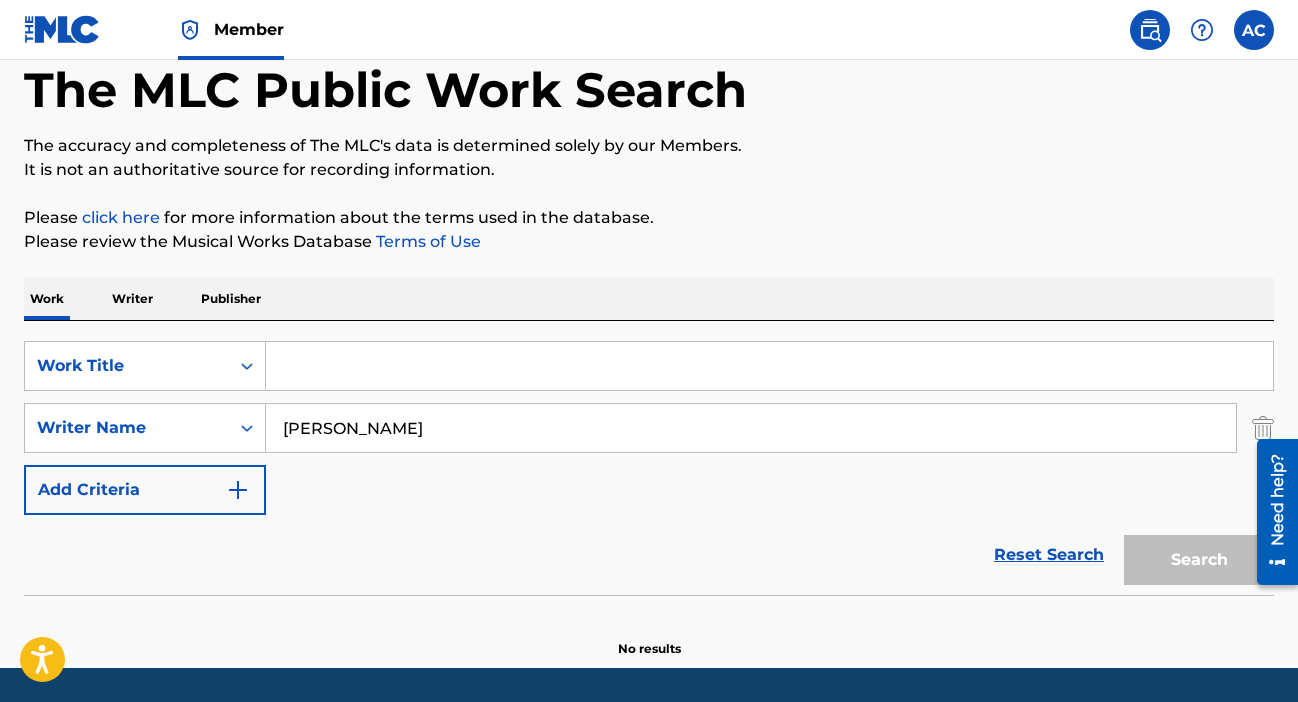type on "[PERSON_NAME]" 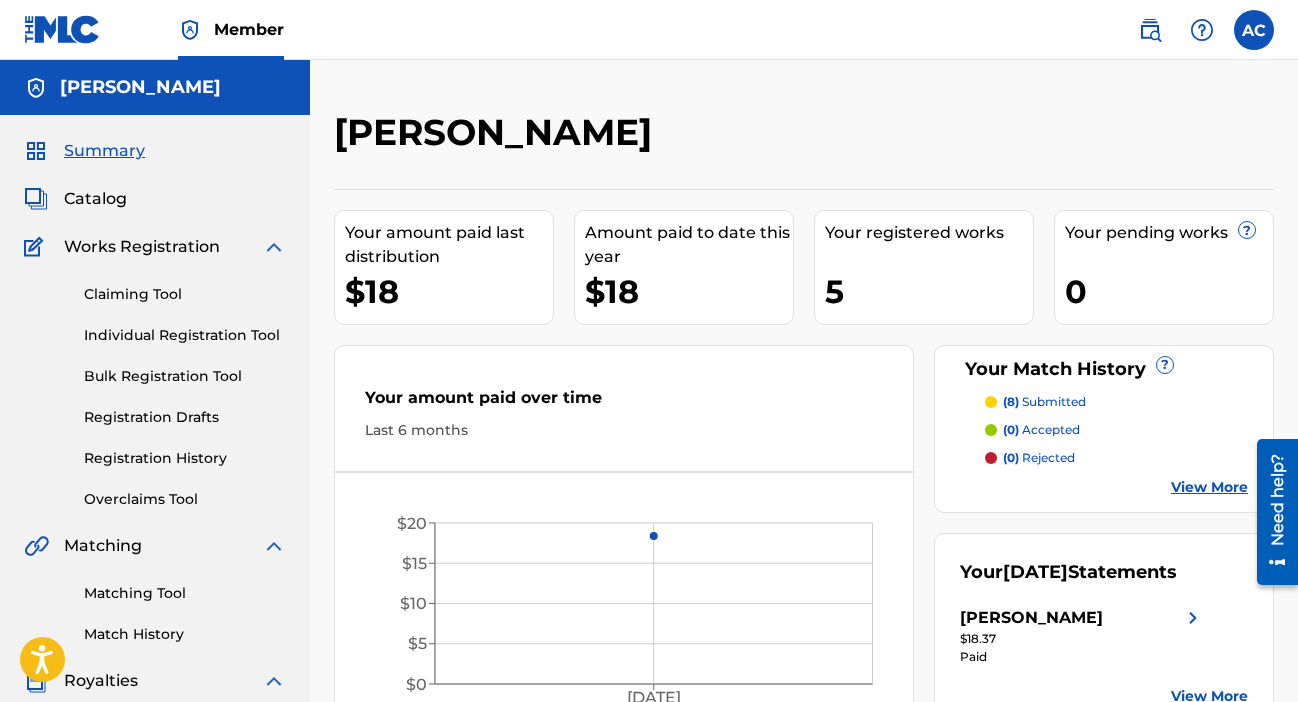 scroll, scrollTop: 0, scrollLeft: 0, axis: both 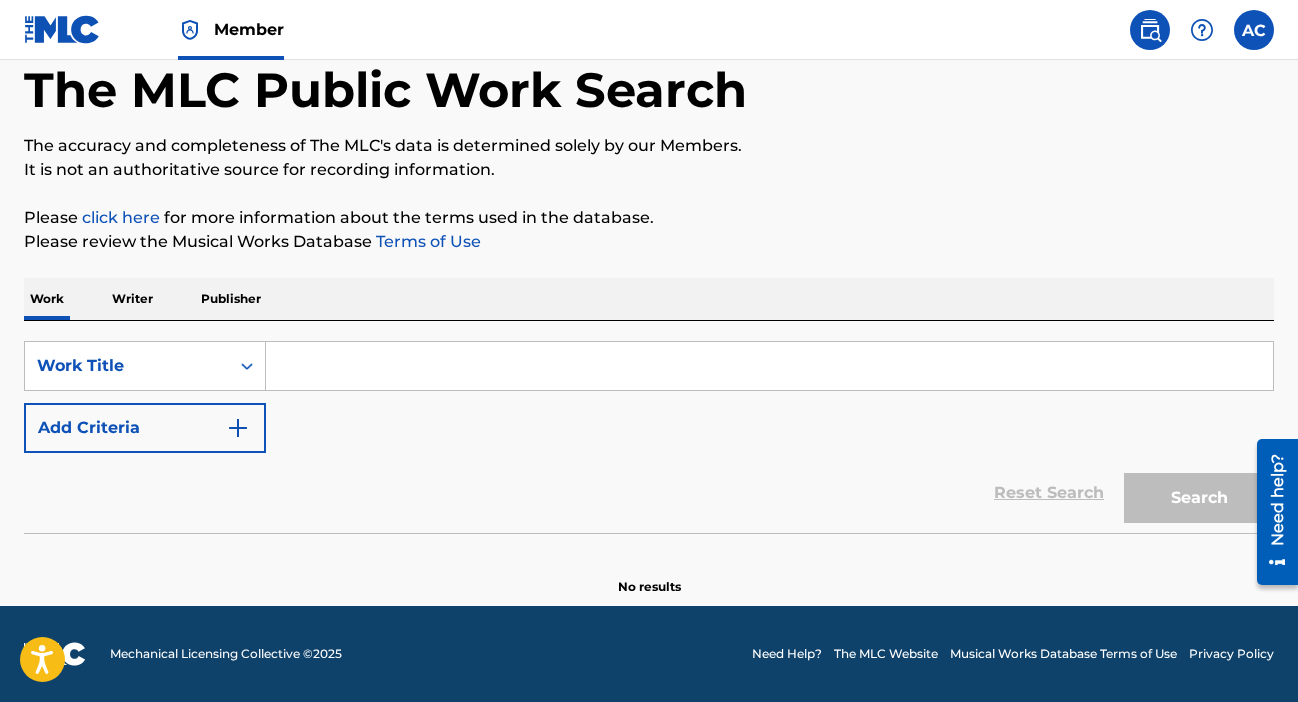 click on "Writer" at bounding box center (132, 299) 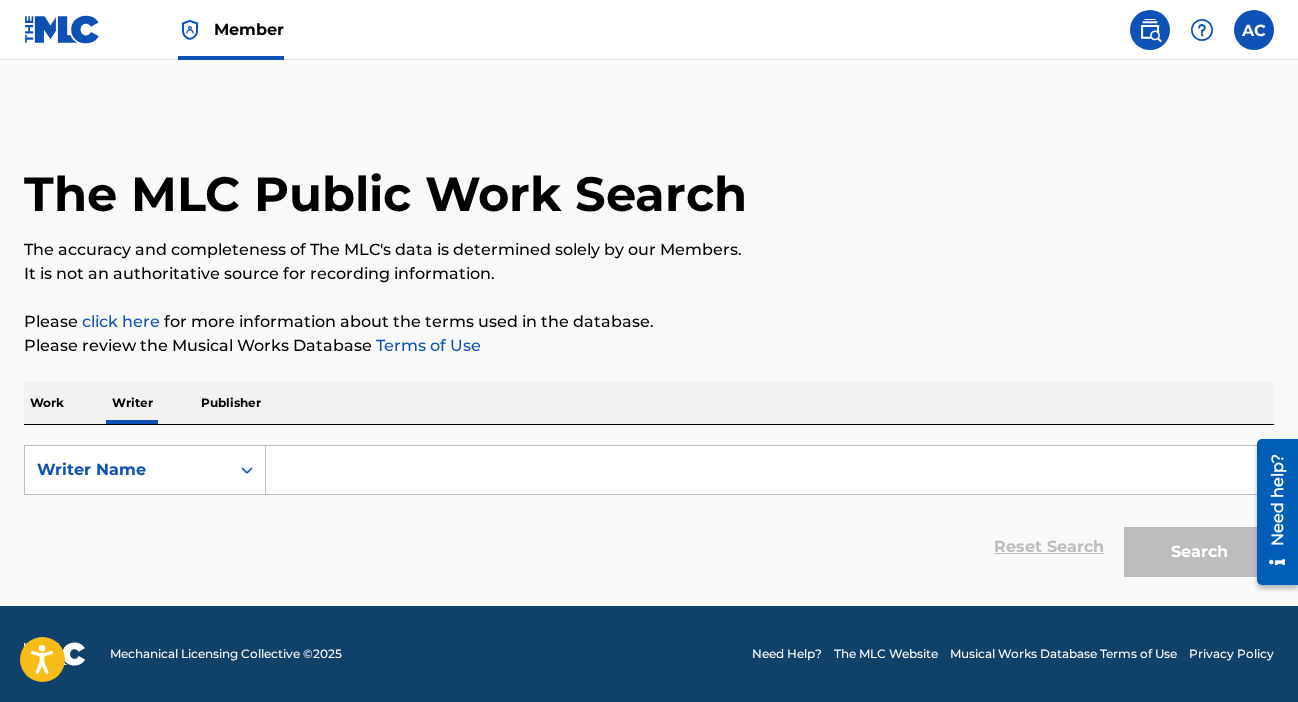 click at bounding box center (769, 470) 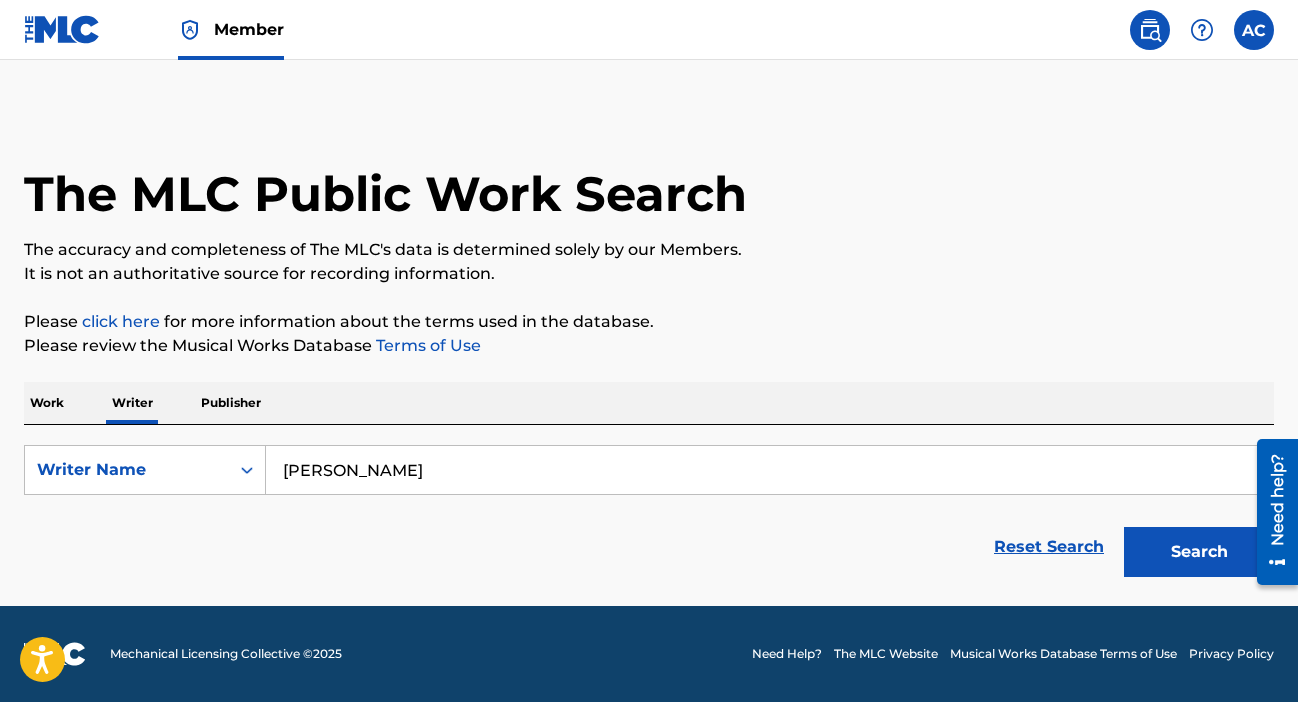 type on "[PERSON_NAME]" 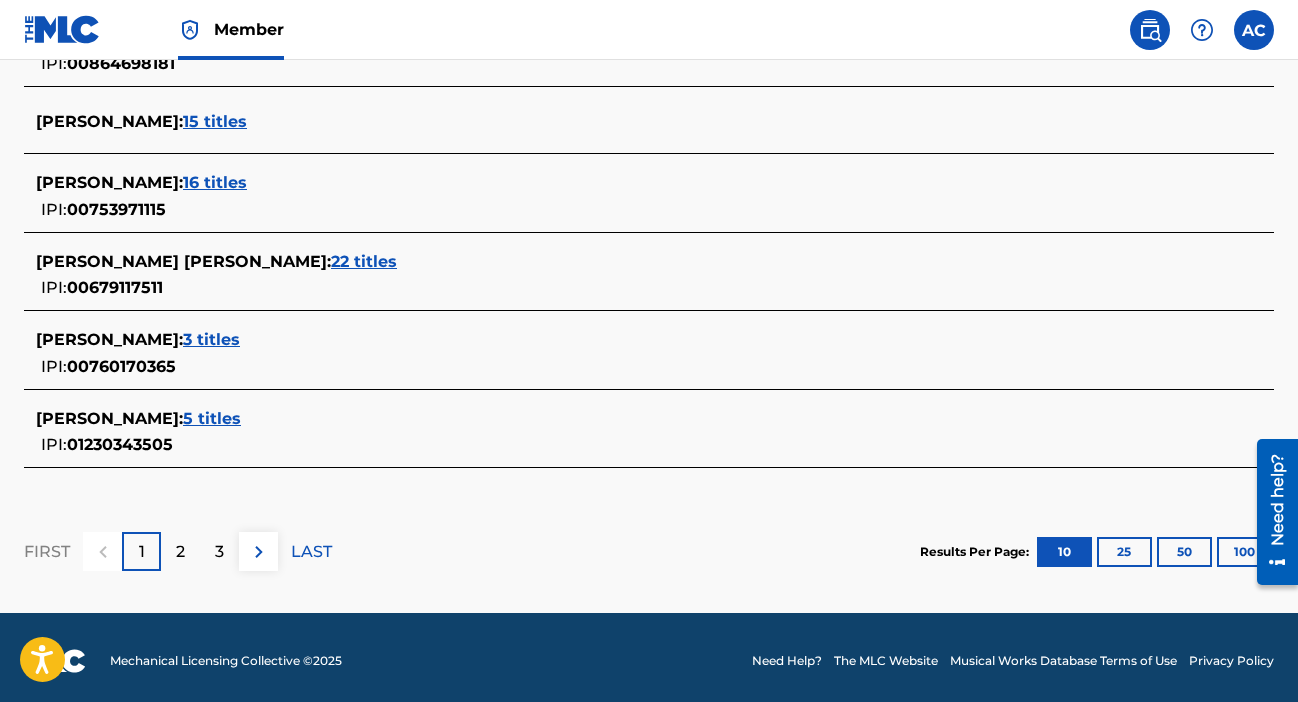 scroll, scrollTop: 965, scrollLeft: 0, axis: vertical 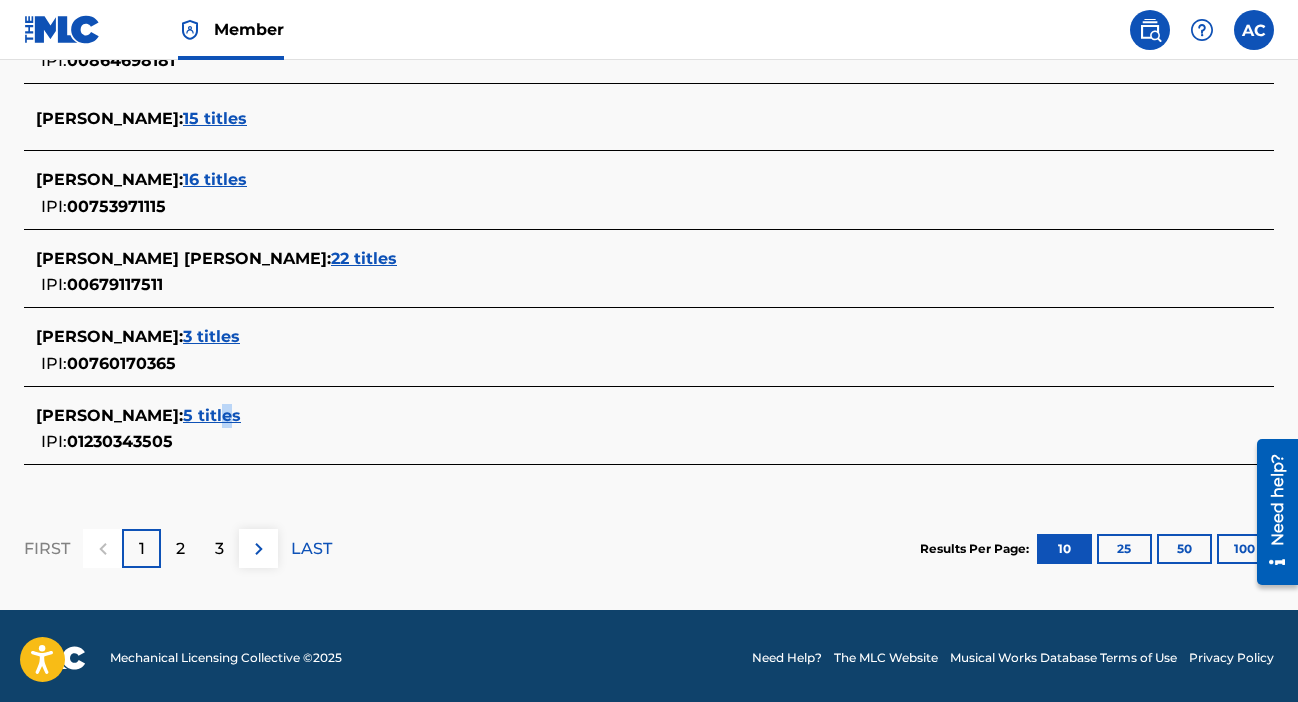 click on "5 titles" at bounding box center (212, 415) 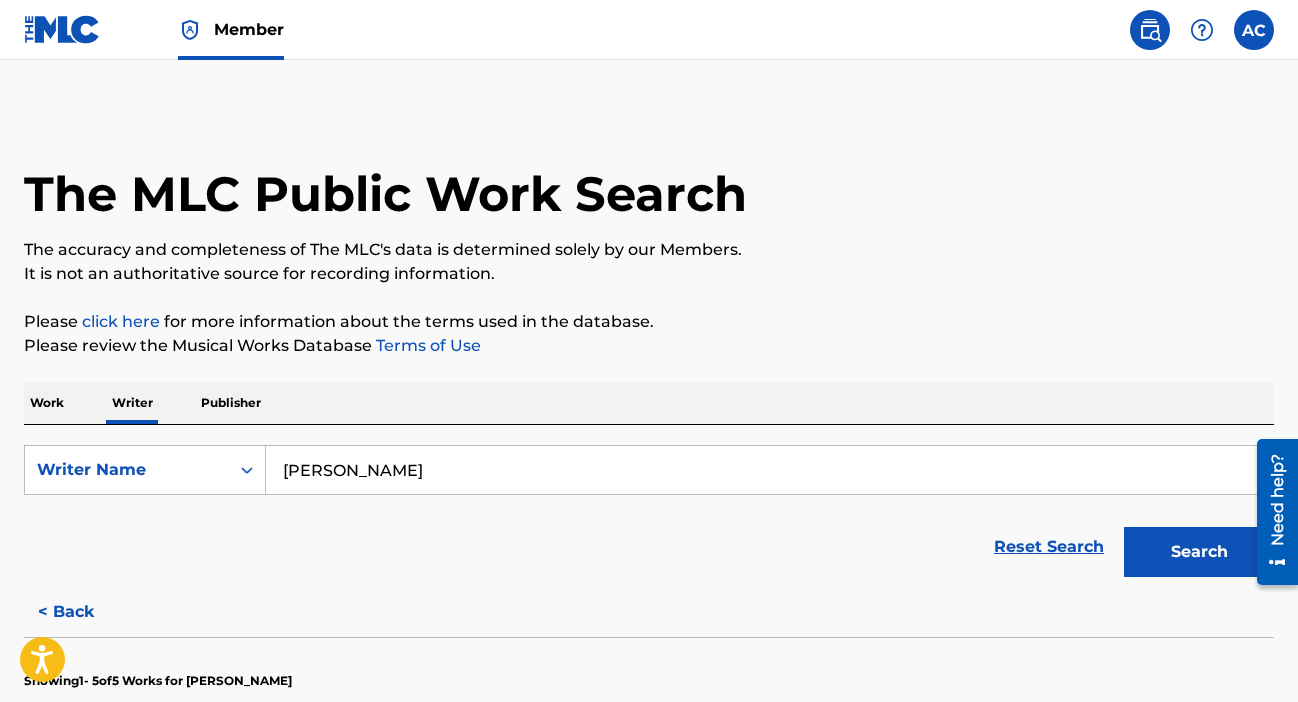 scroll, scrollTop: 0, scrollLeft: 0, axis: both 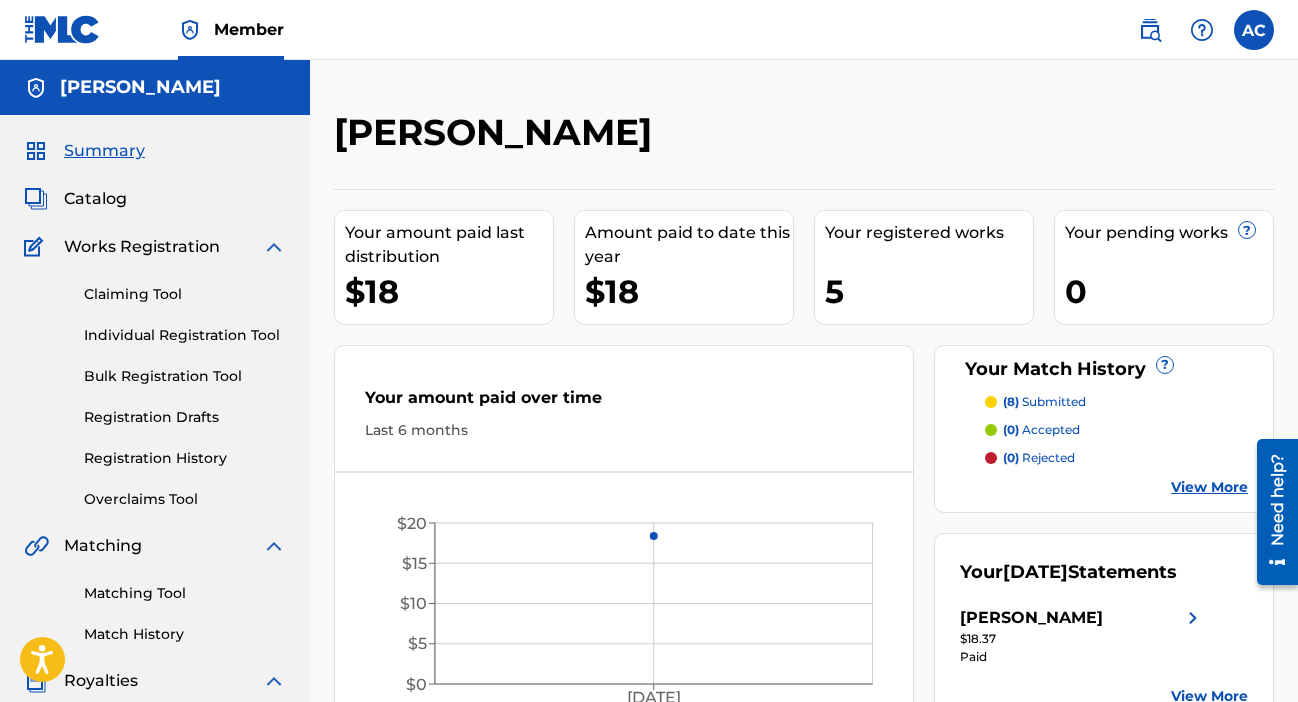 click on "Summary Catalog Works Registration Claiming Tool Individual Registration Tool Bulk Registration Tool Registration Drafts Registration History Overclaims Tool Matching Matching Tool Match History Royalties Summary Statements Annual Statements Rate Sheets Member Settings Banking Information Member Information User Permissions Contact Information Member Benefits" at bounding box center (155, 629) 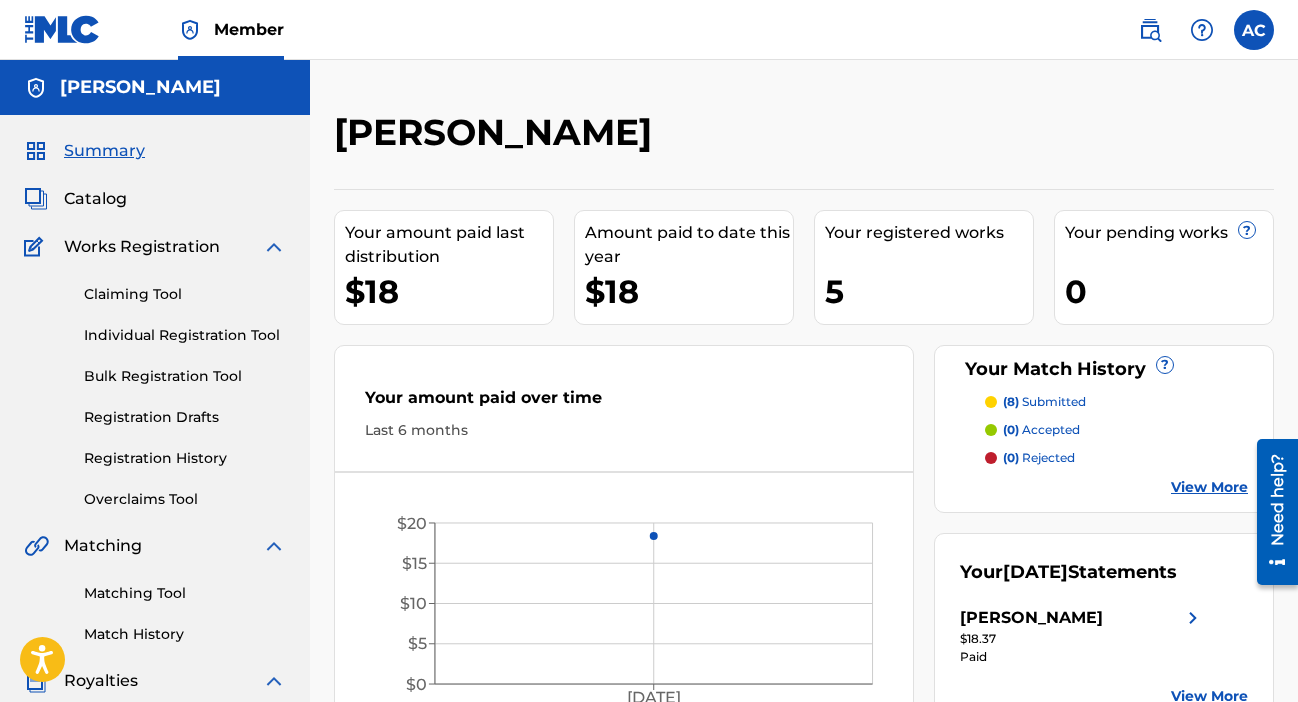 click on "Catalog" at bounding box center (95, 199) 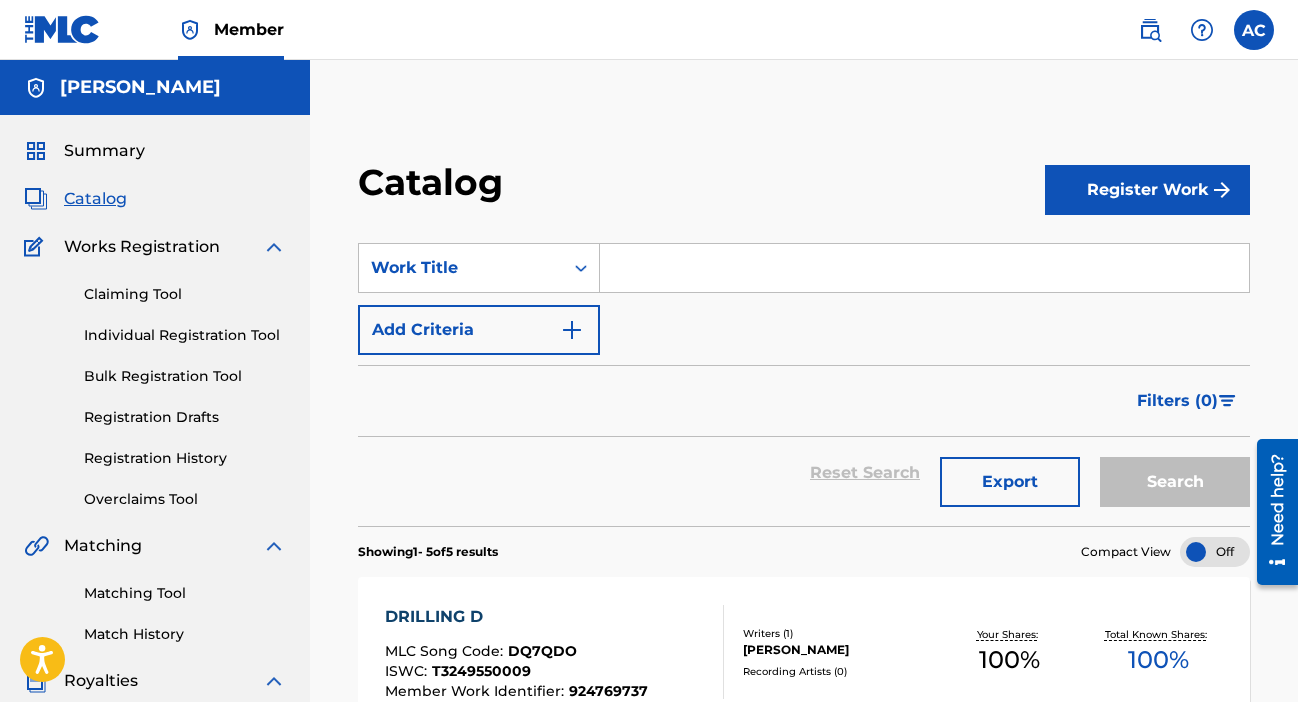 click on "Summary" at bounding box center [104, 151] 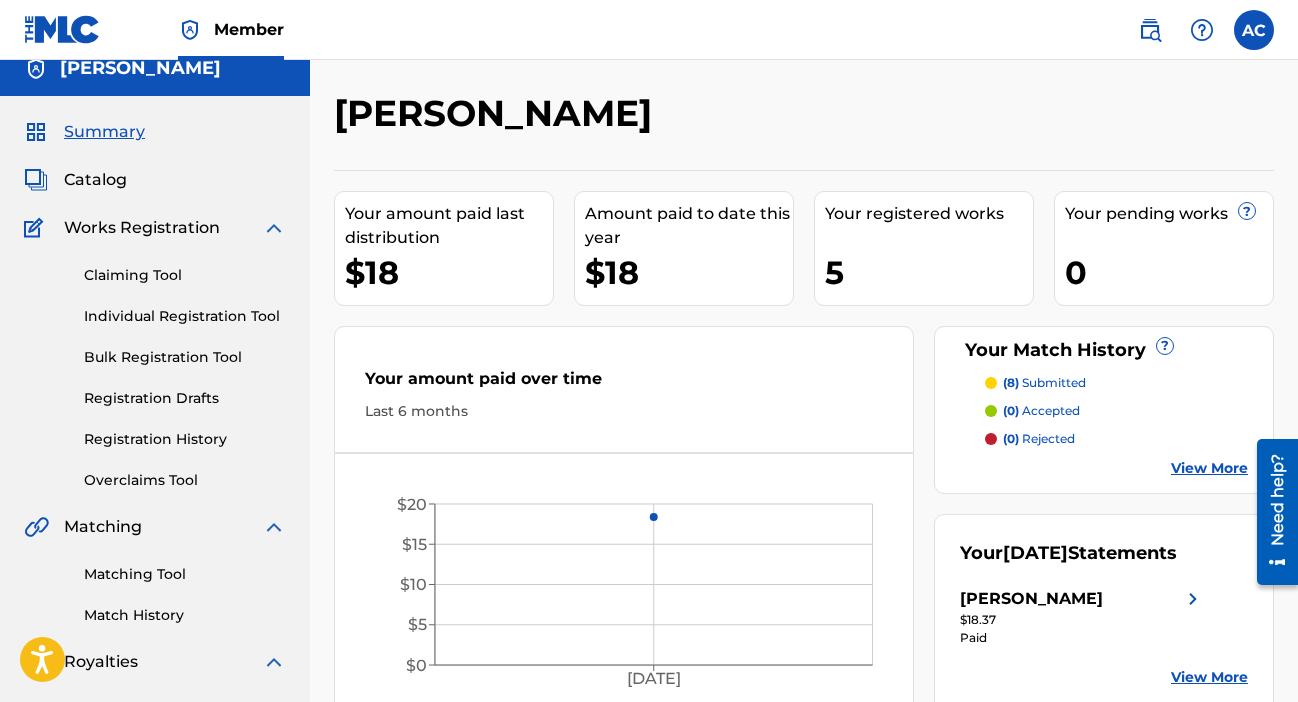 scroll, scrollTop: 0, scrollLeft: 0, axis: both 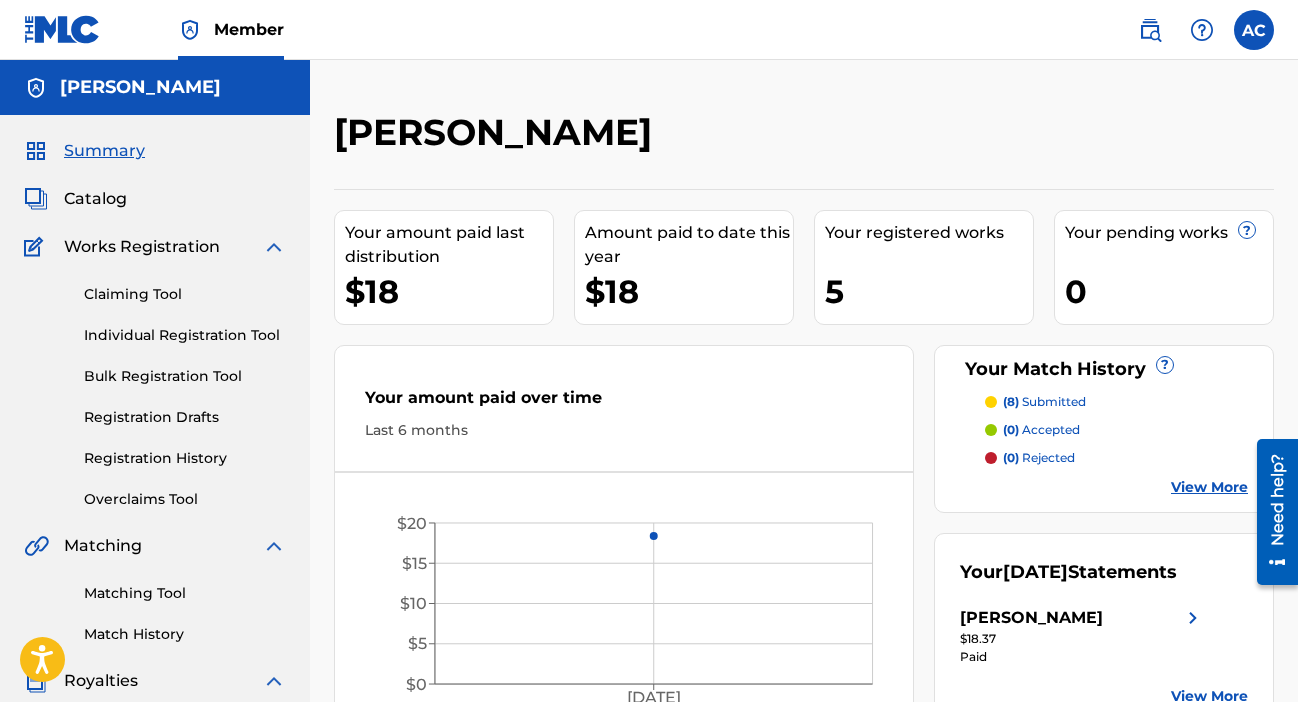click at bounding box center (1254, 30) 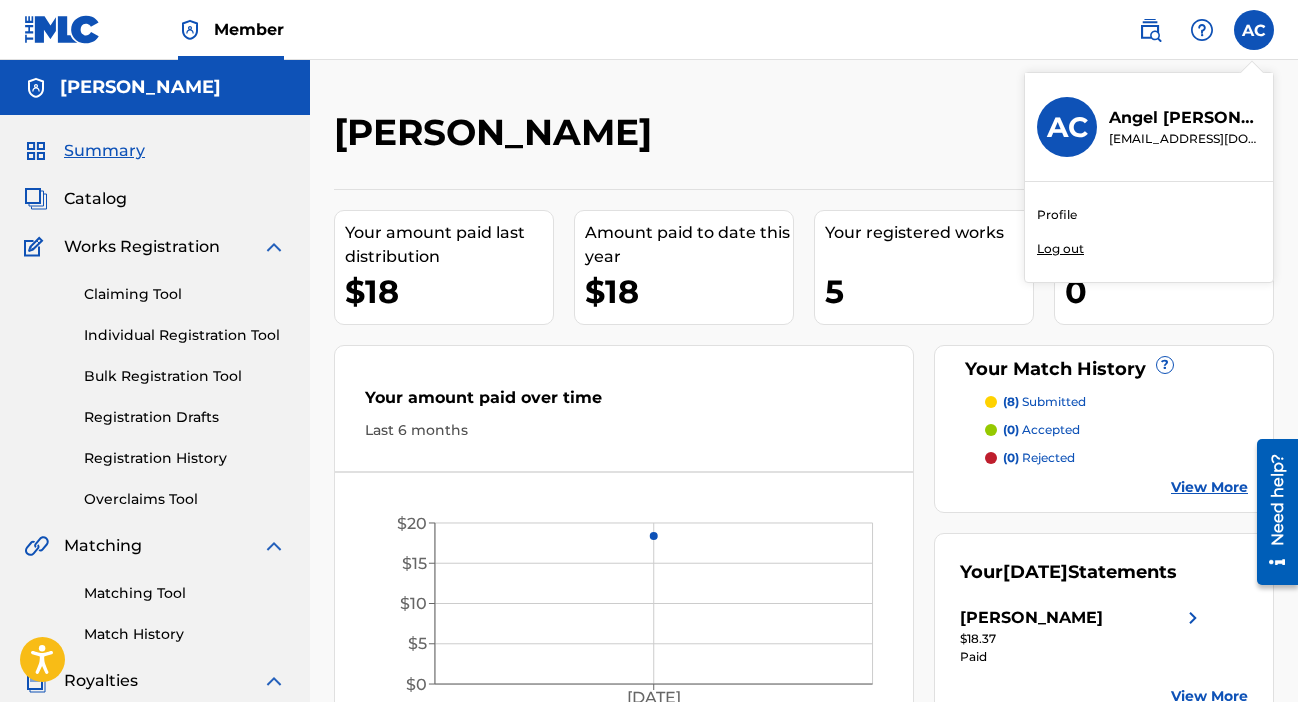 click on "Profile" at bounding box center [1057, 215] 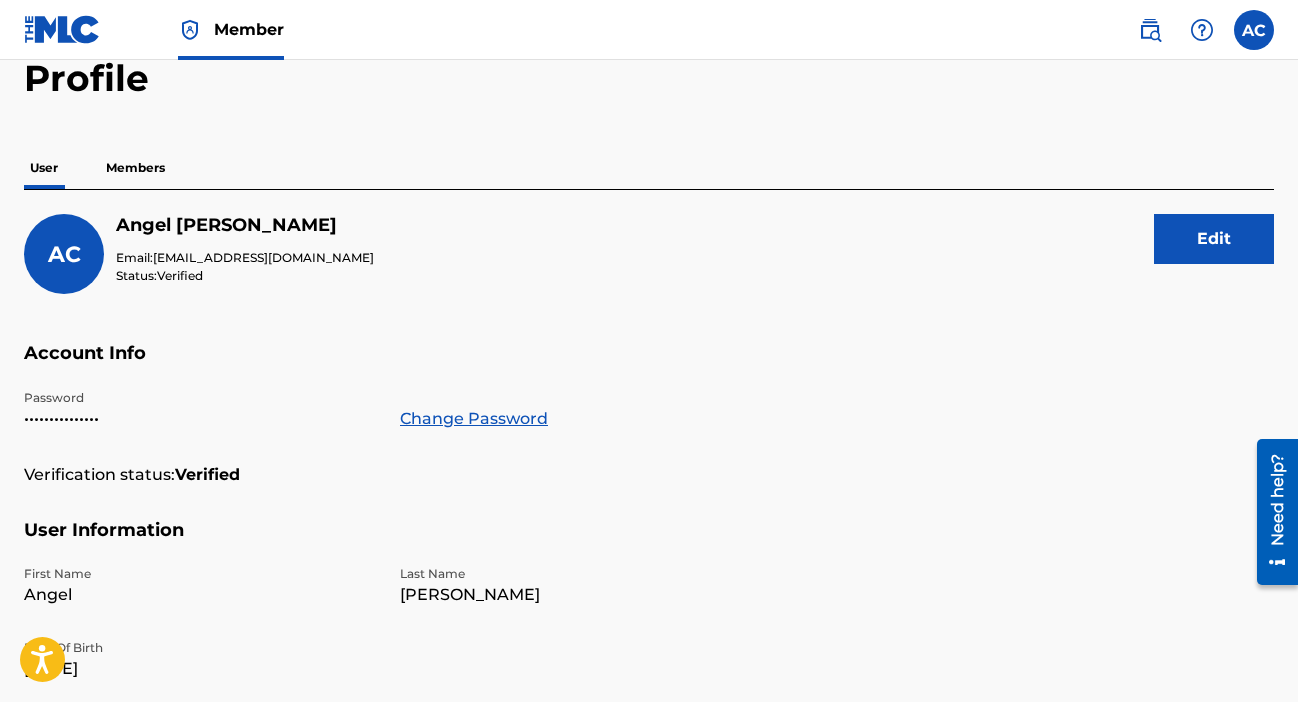 scroll, scrollTop: 69, scrollLeft: 0, axis: vertical 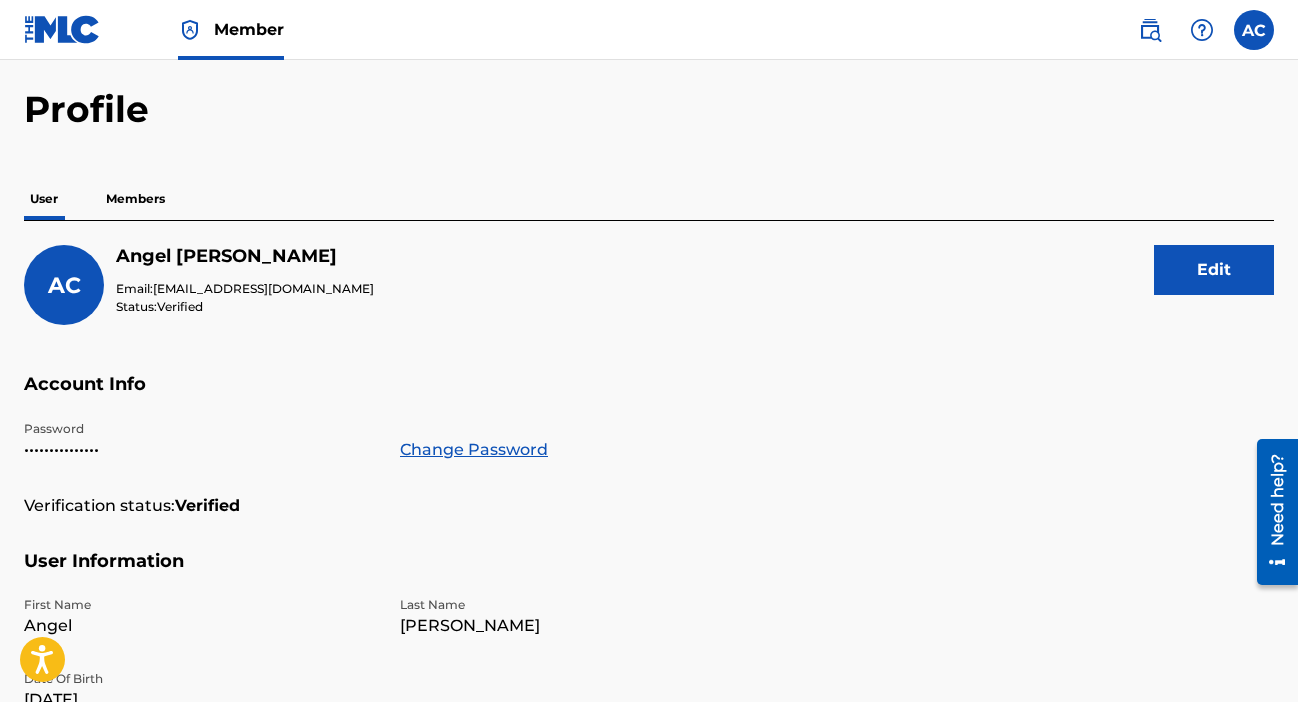 click on "Members" at bounding box center (135, 199) 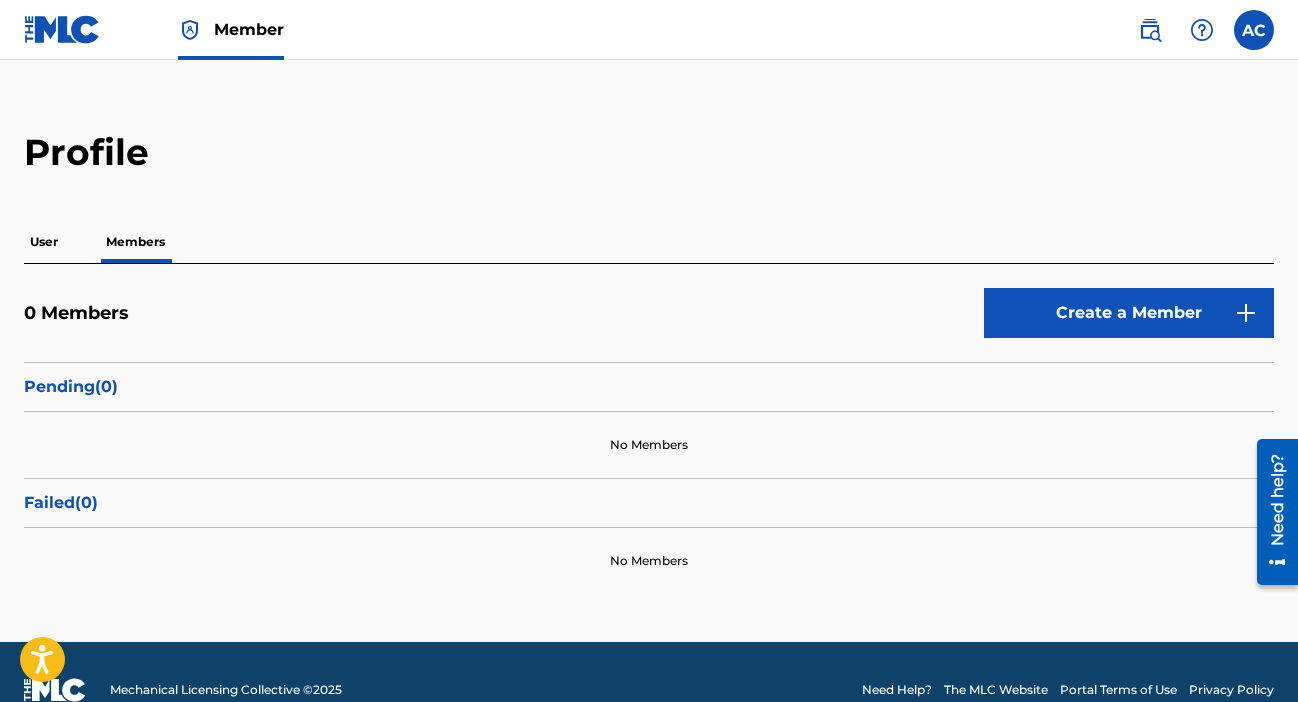 scroll, scrollTop: 0, scrollLeft: 0, axis: both 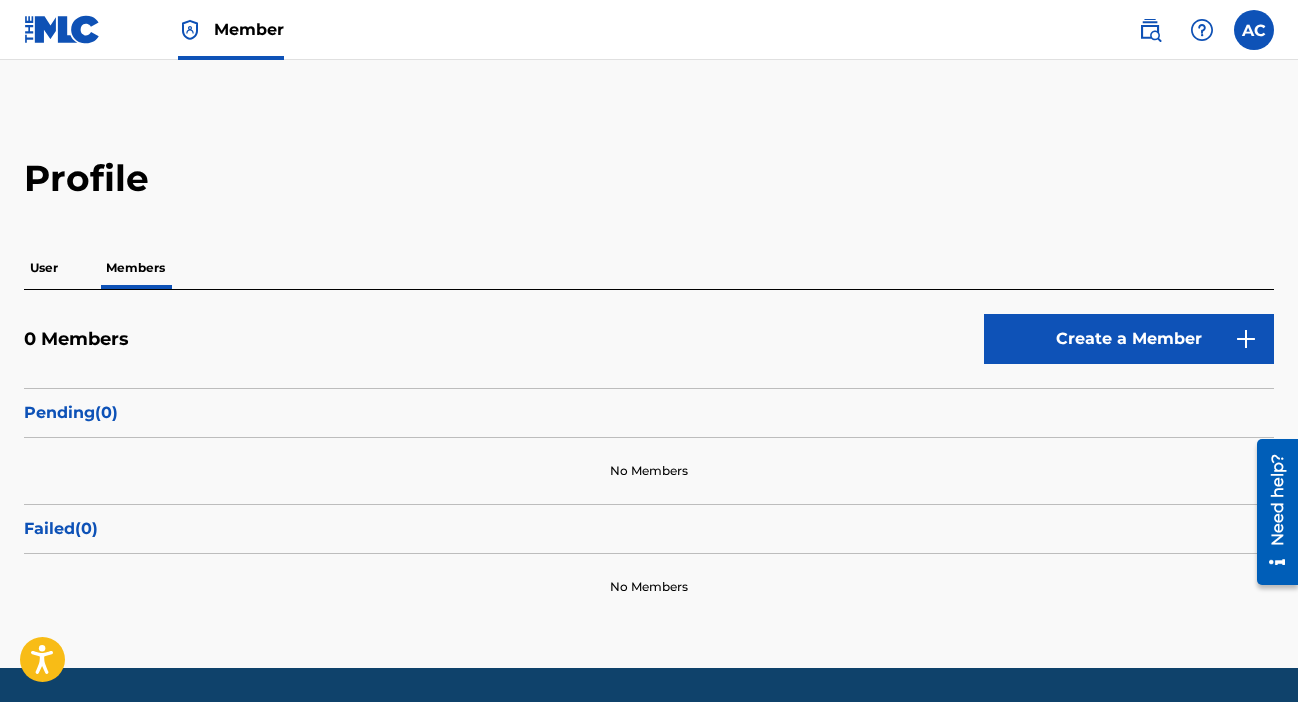click on "User" at bounding box center (44, 268) 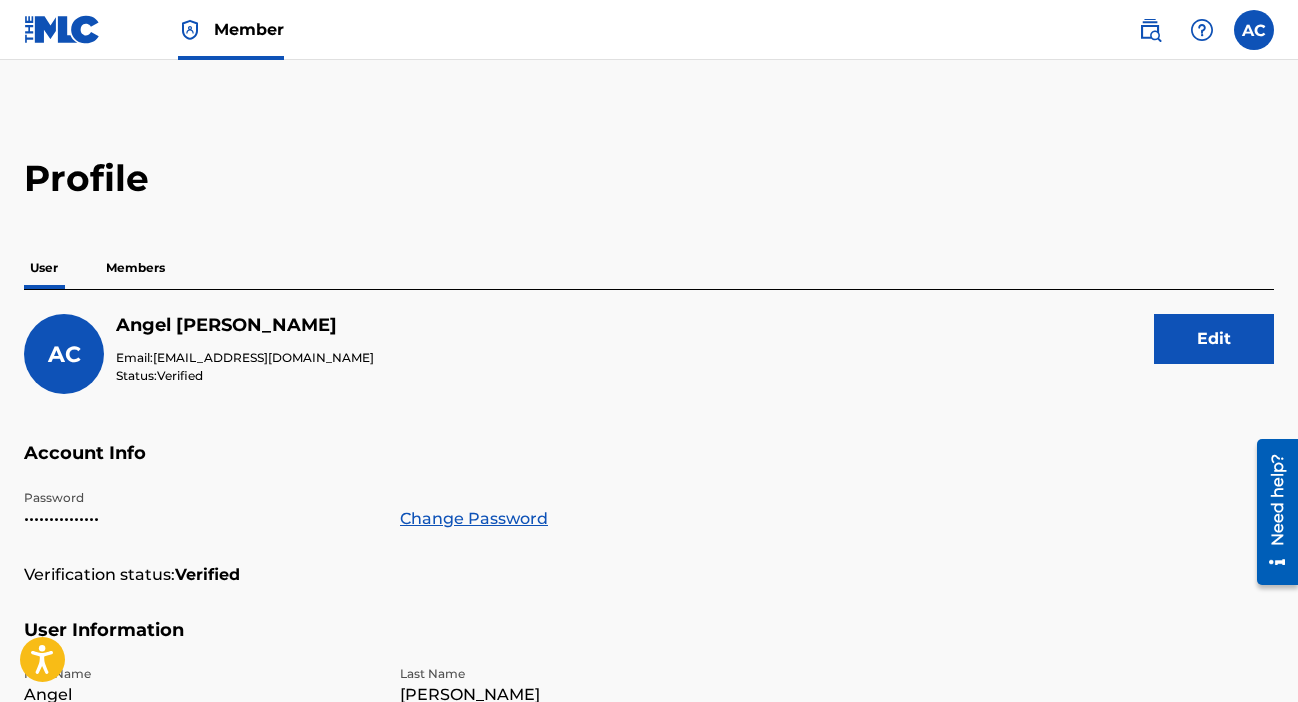 click on "Members" at bounding box center (135, 268) 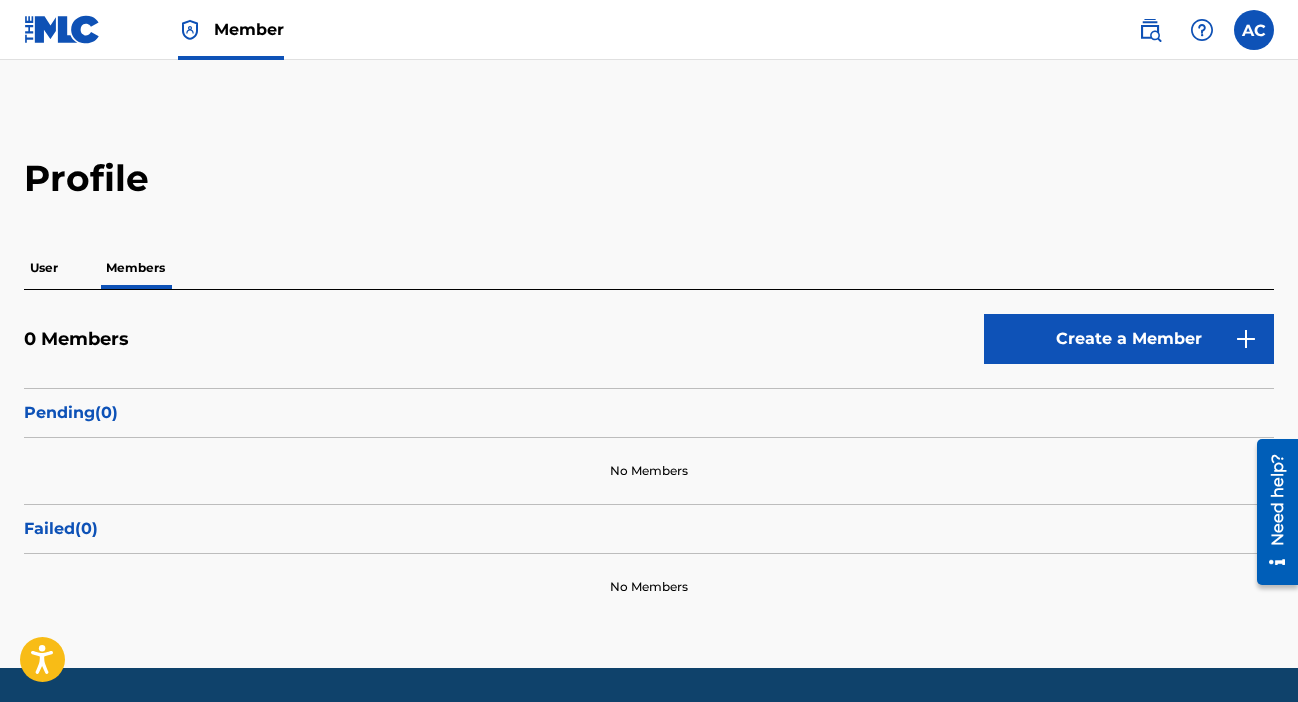 click on "User" at bounding box center [44, 268] 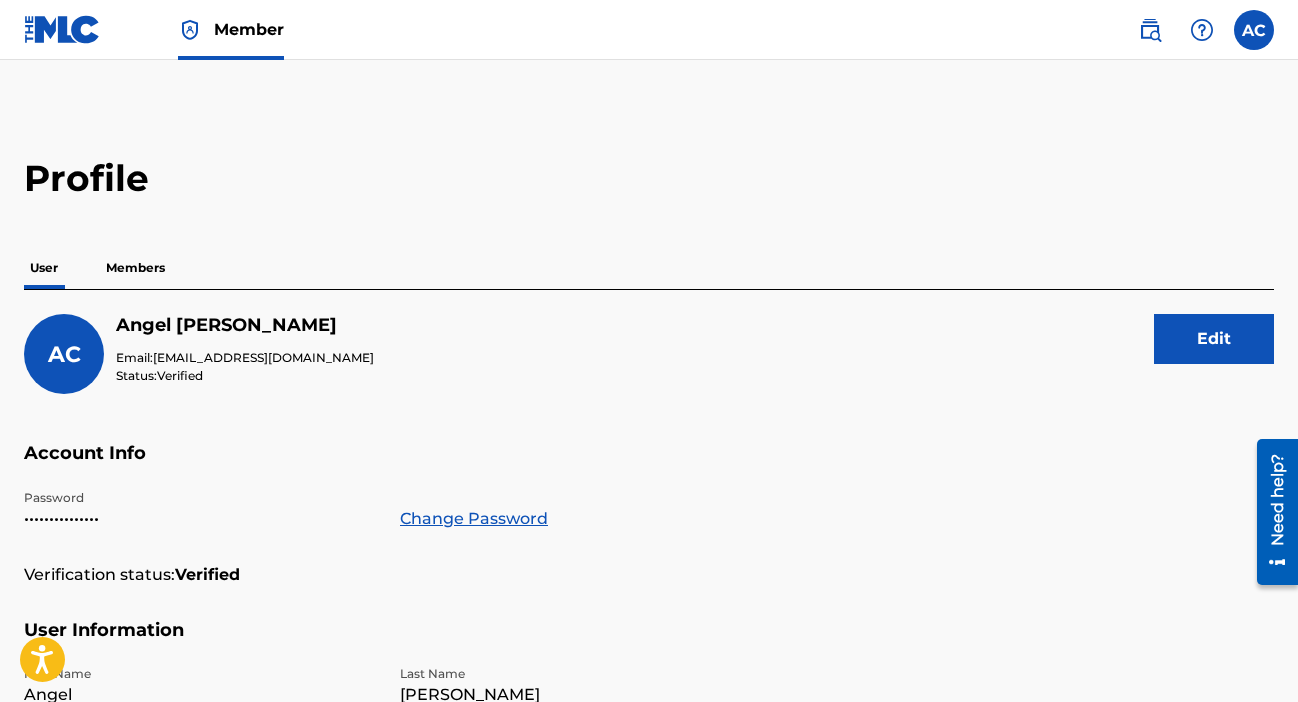 scroll, scrollTop: 0, scrollLeft: 0, axis: both 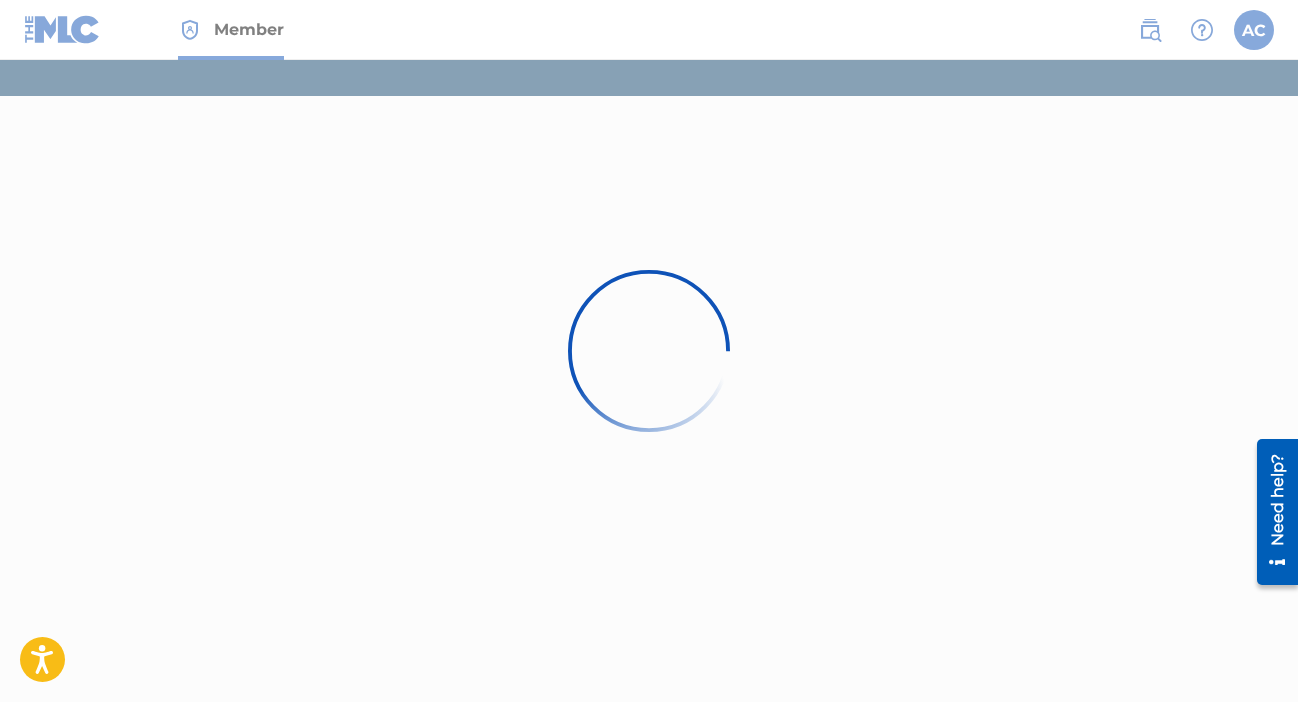 click at bounding box center (649, 351) 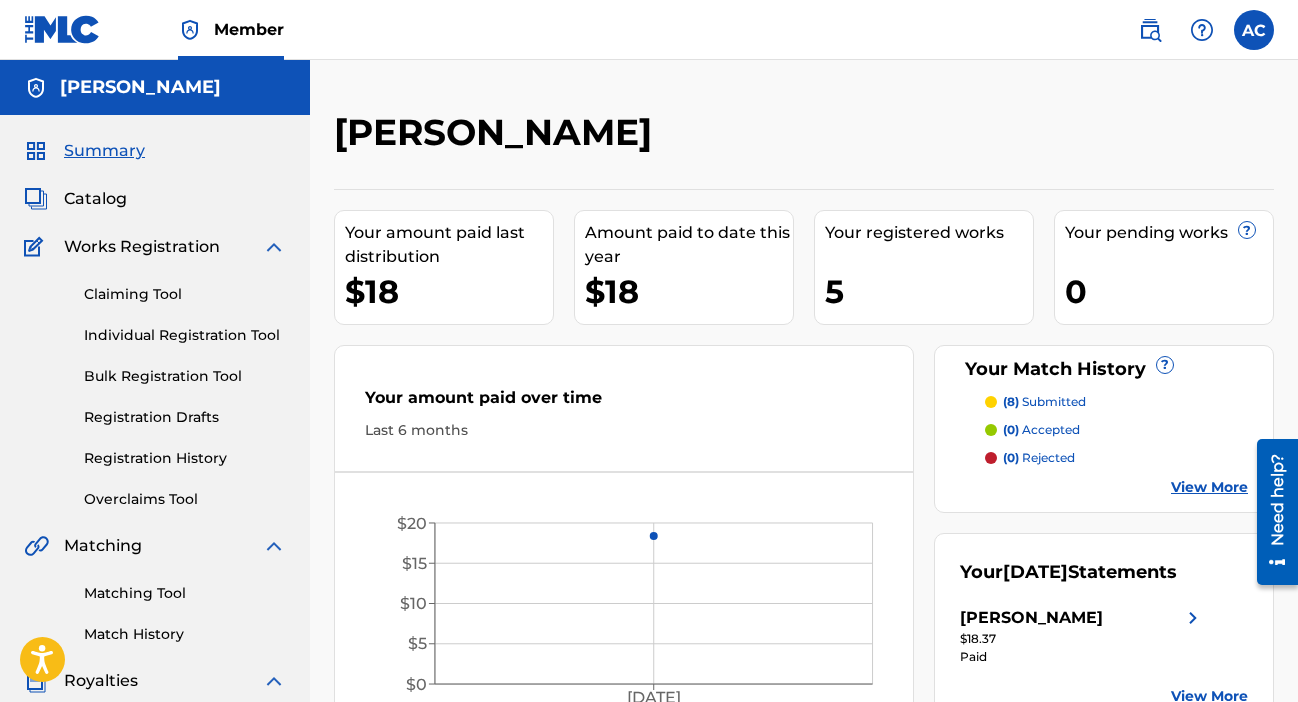 click on "Catalog" at bounding box center [95, 199] 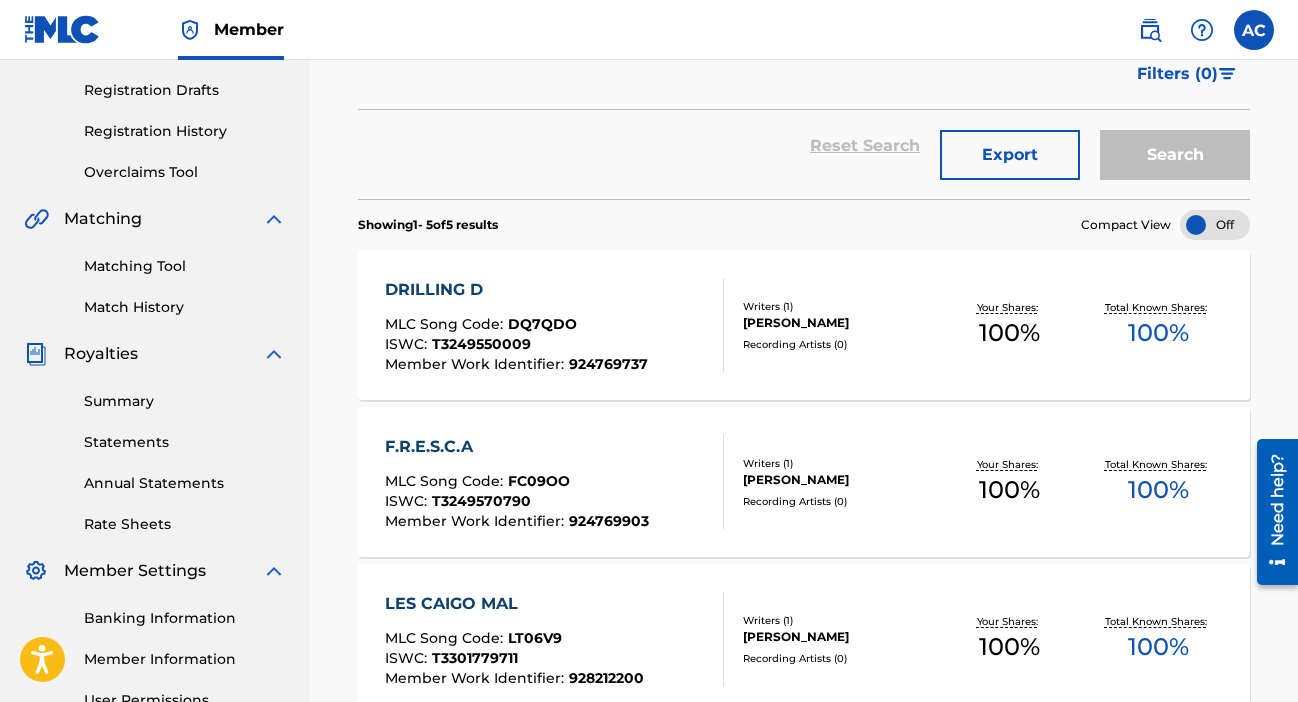scroll, scrollTop: 325, scrollLeft: 0, axis: vertical 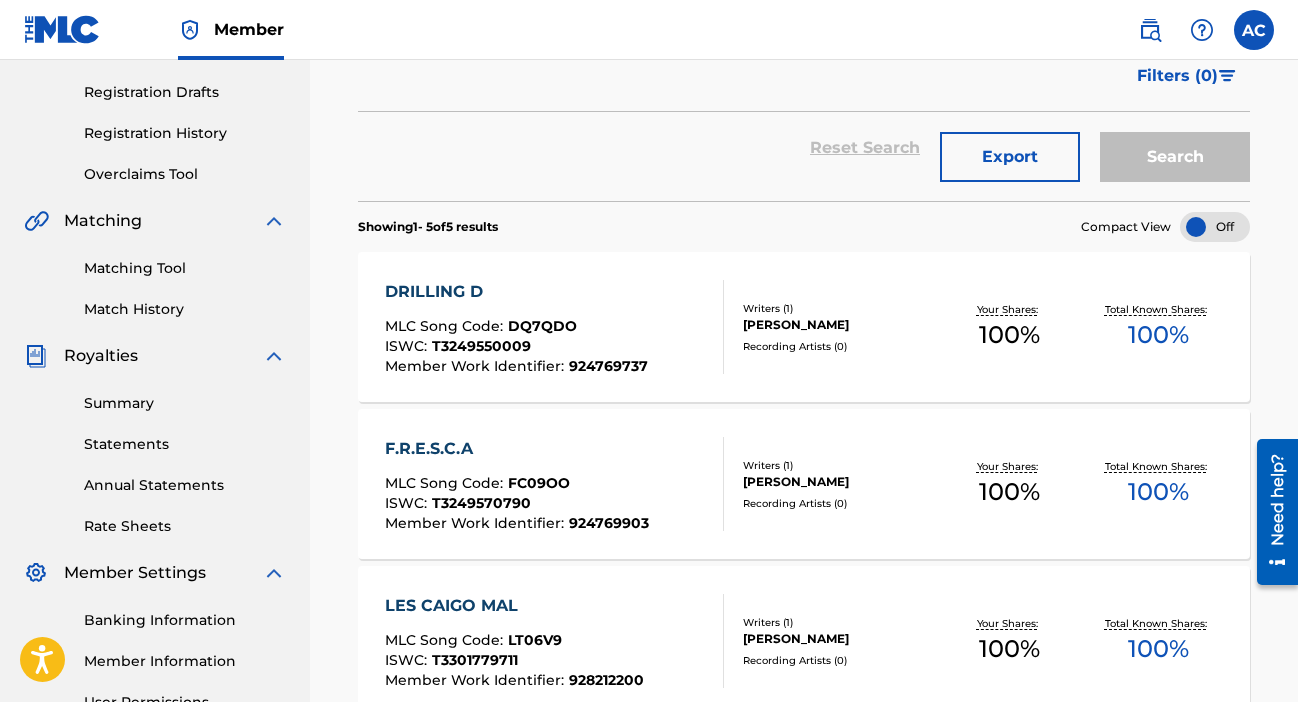 click at bounding box center (1202, 30) 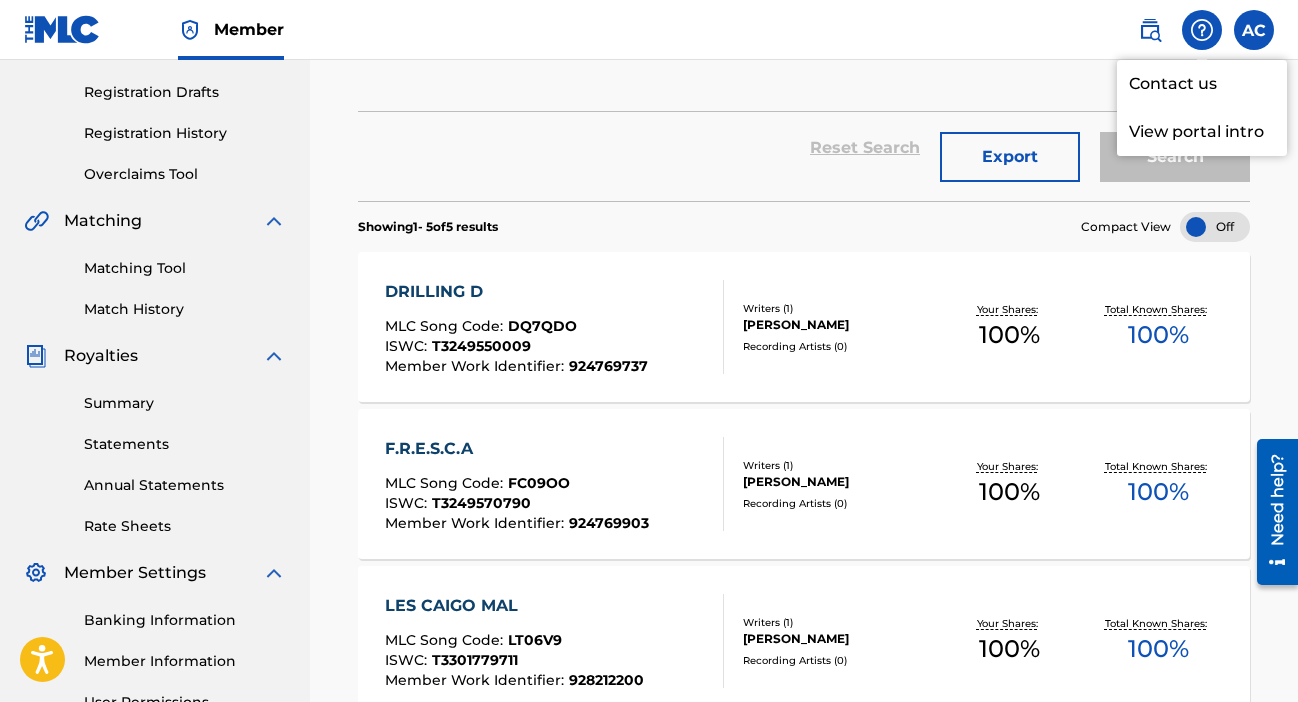 click on "View portal intro" at bounding box center [1202, 132] 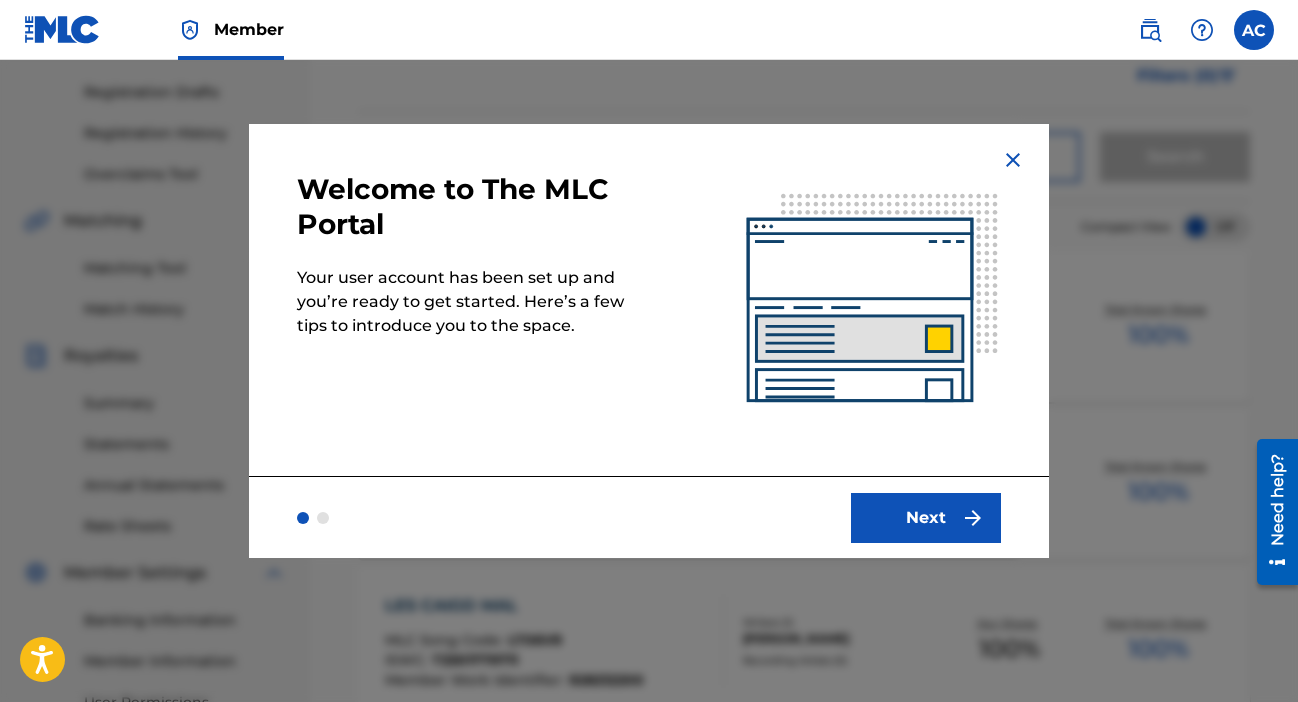 click on "Next" at bounding box center [926, 518] 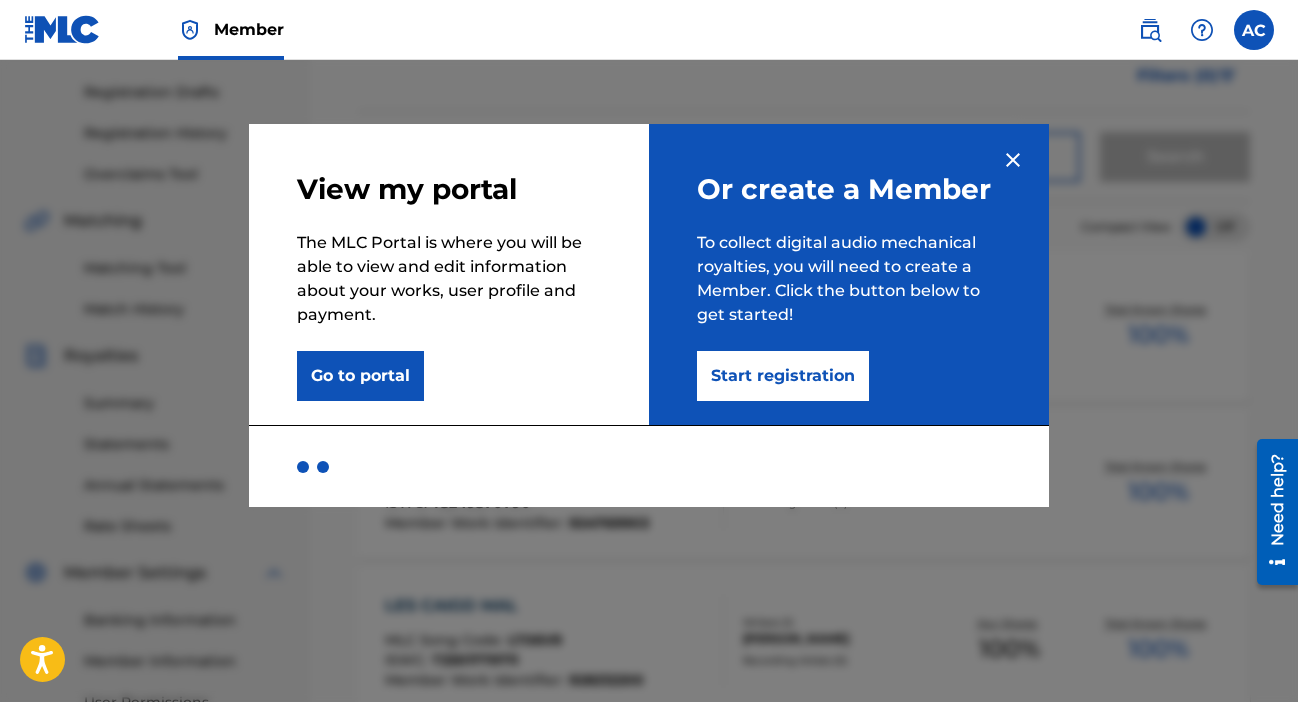 click on "Go to portal" at bounding box center (360, 376) 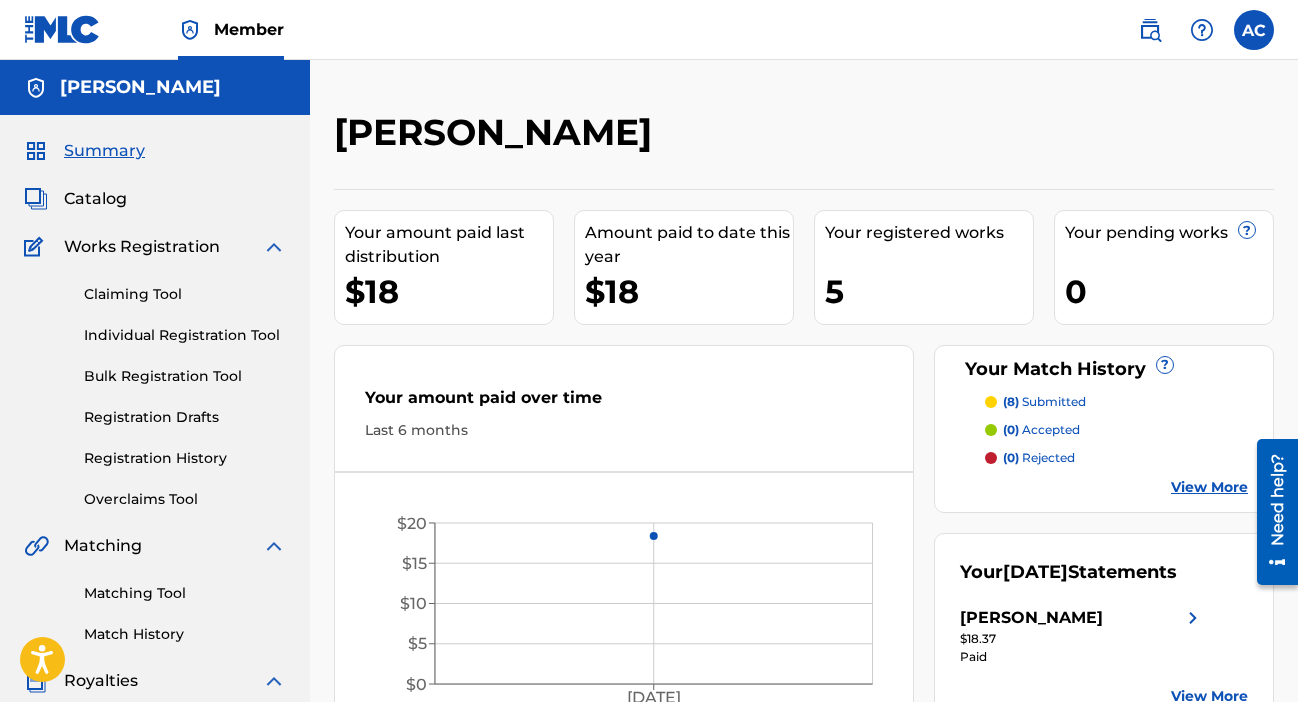 scroll, scrollTop: 0, scrollLeft: 0, axis: both 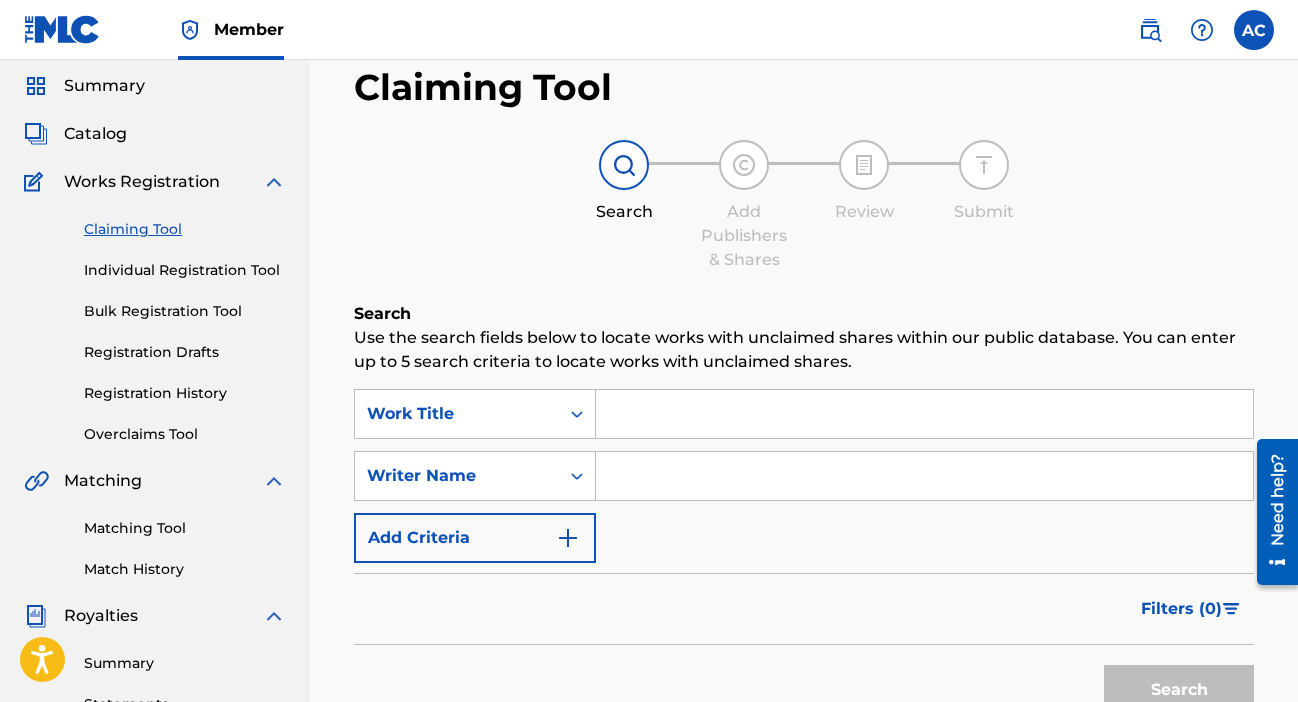 click at bounding box center (924, 476) 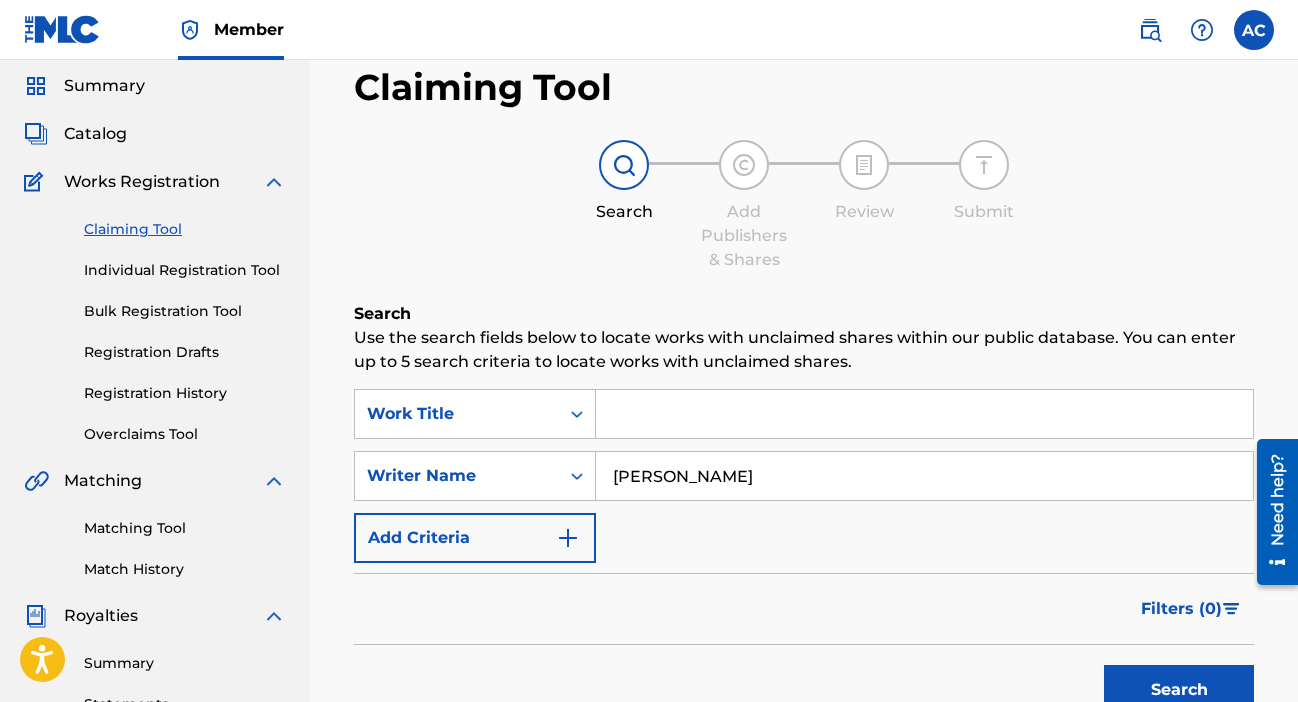 type on "[PERSON_NAME]" 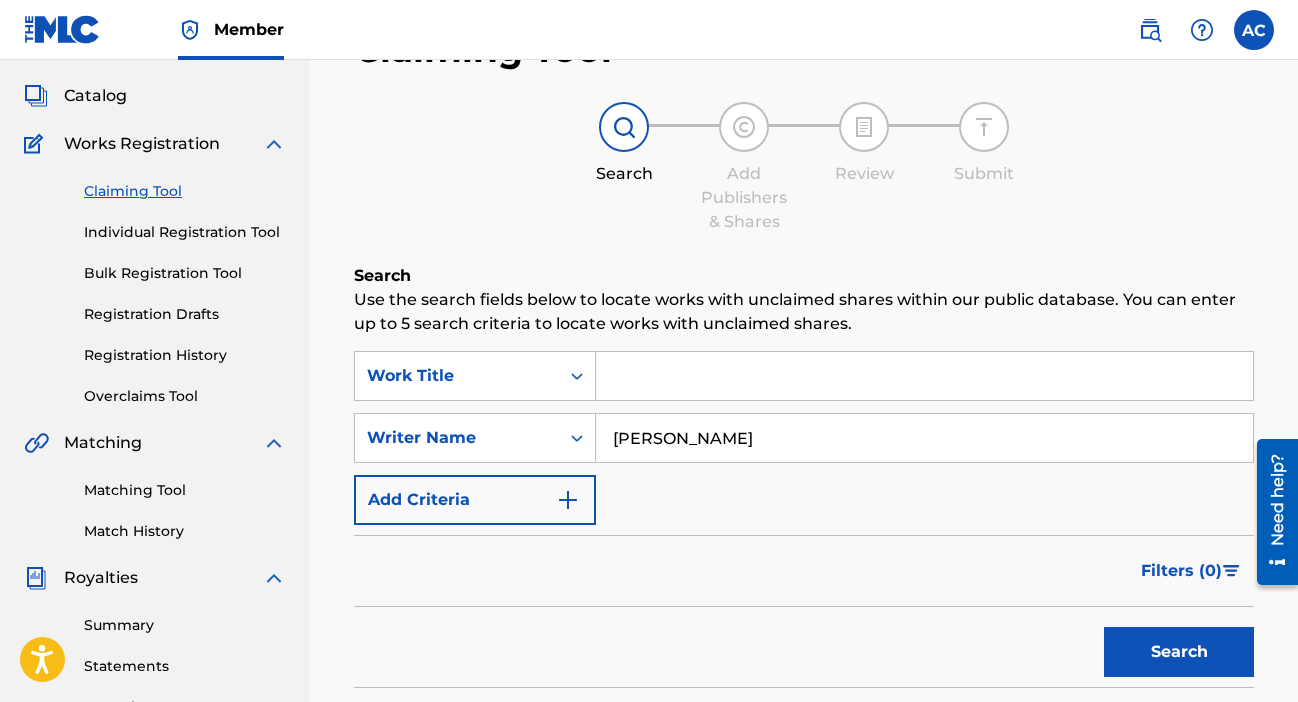 scroll, scrollTop: 108, scrollLeft: 0, axis: vertical 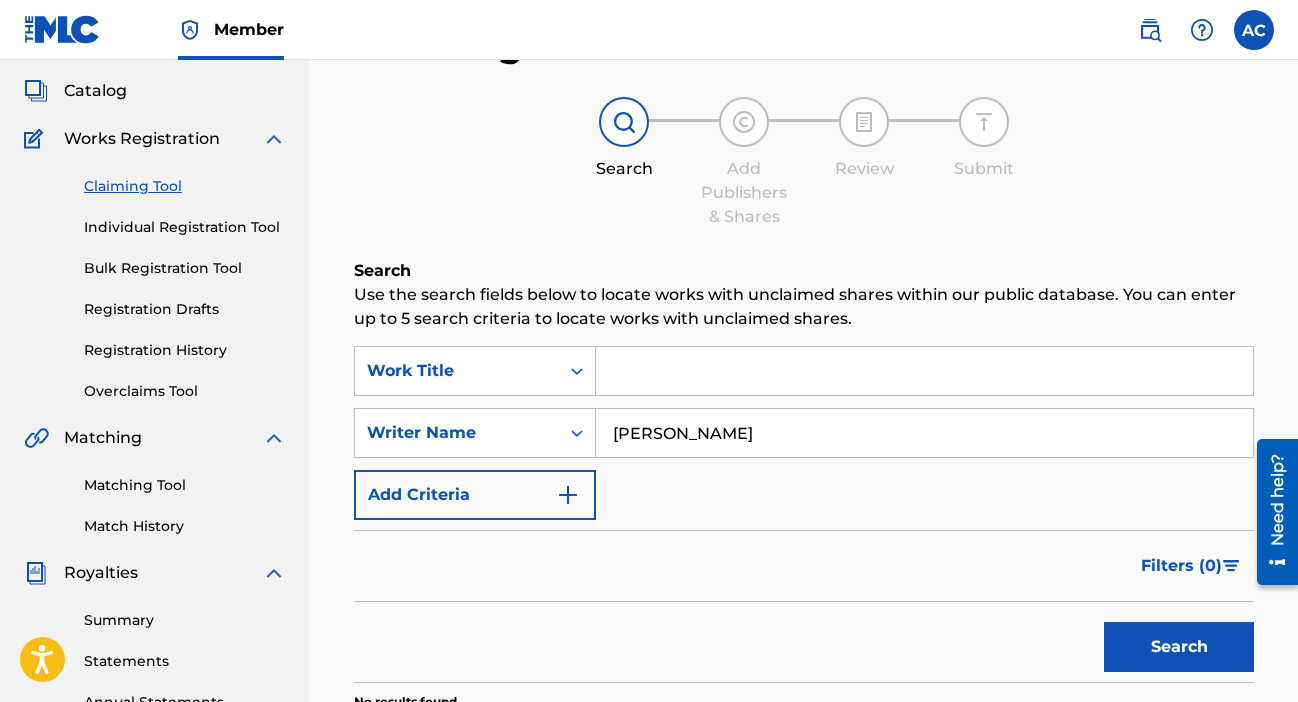 click on "Search" at bounding box center (1179, 647) 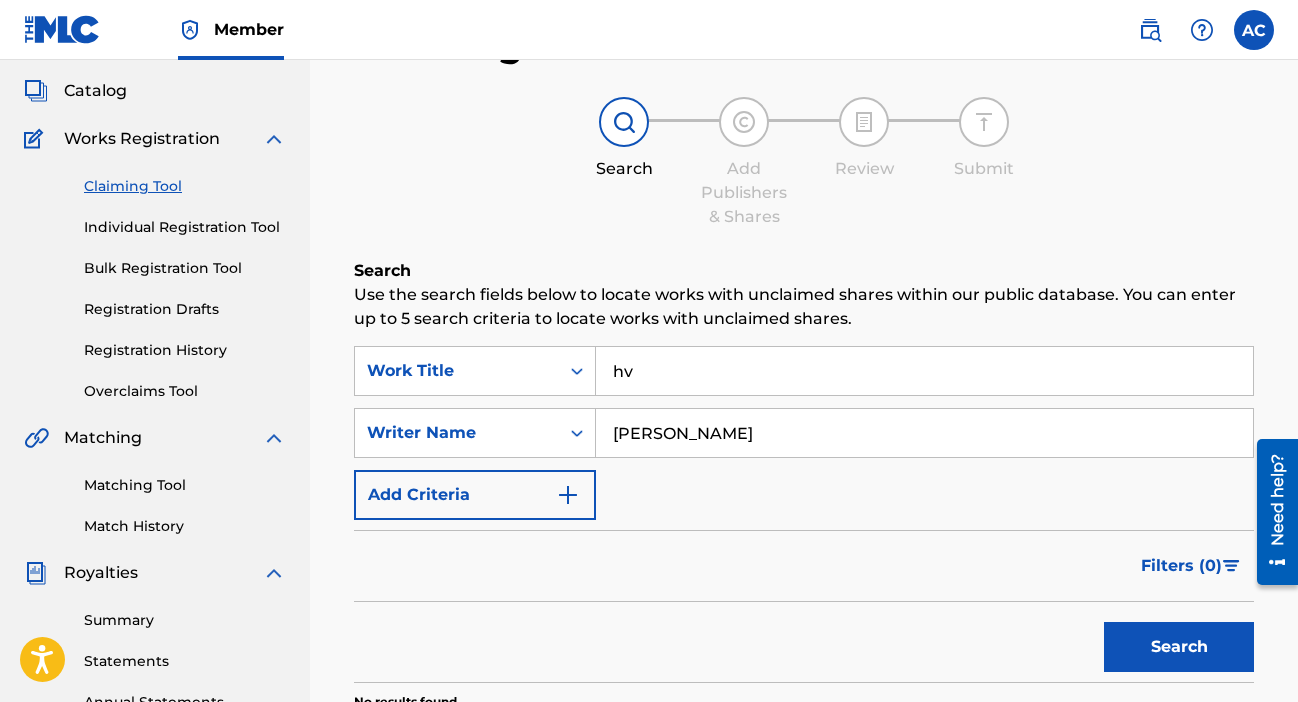 type on "h" 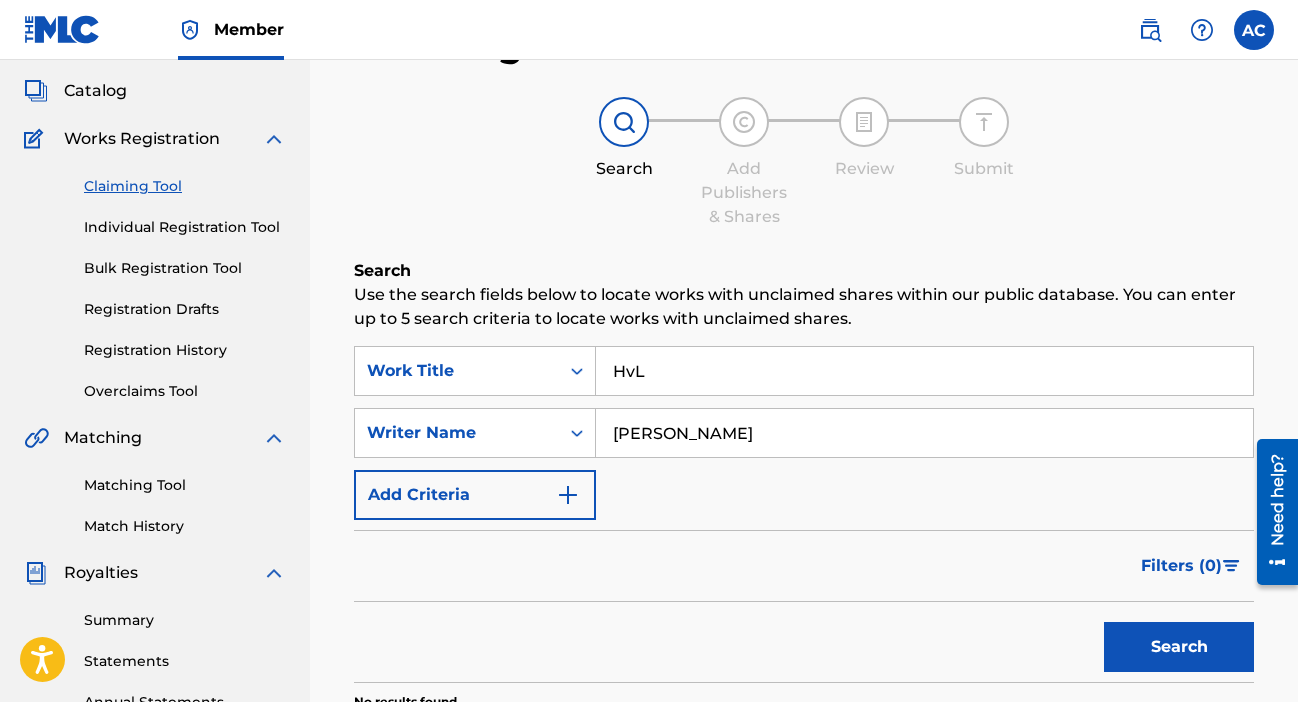 type on "HvL" 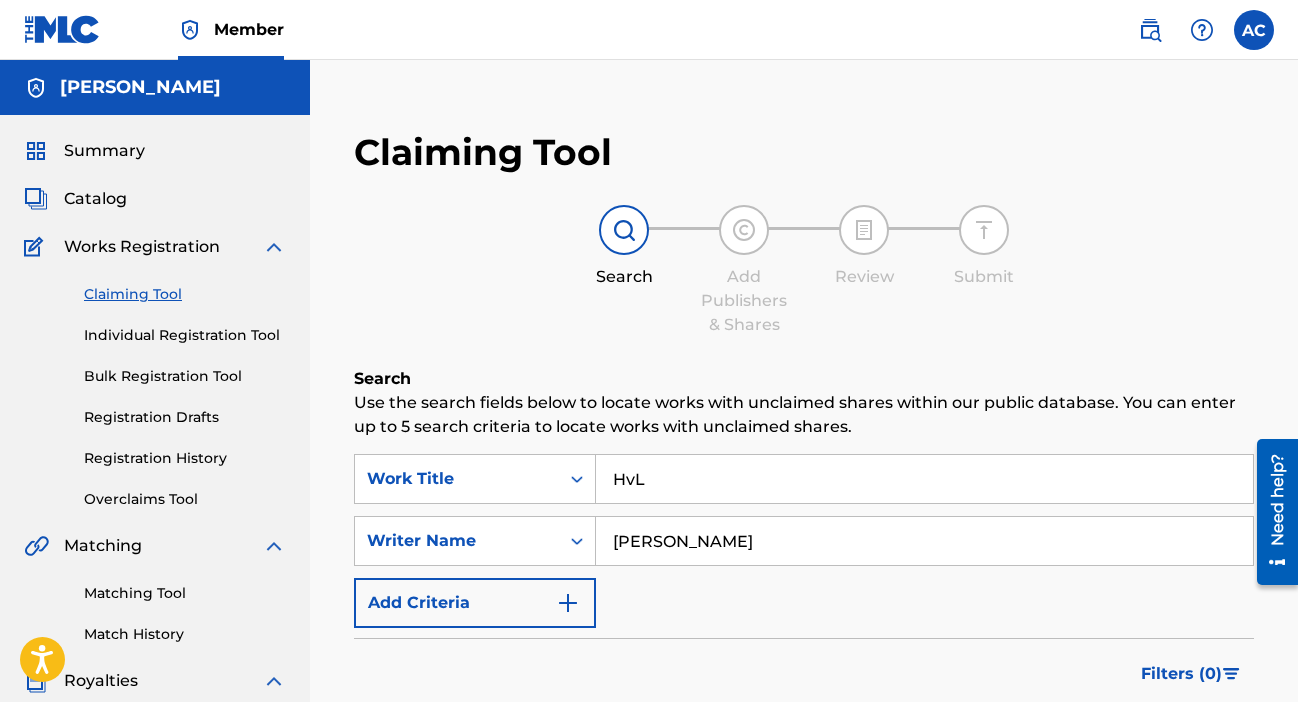 scroll, scrollTop: 0, scrollLeft: 0, axis: both 